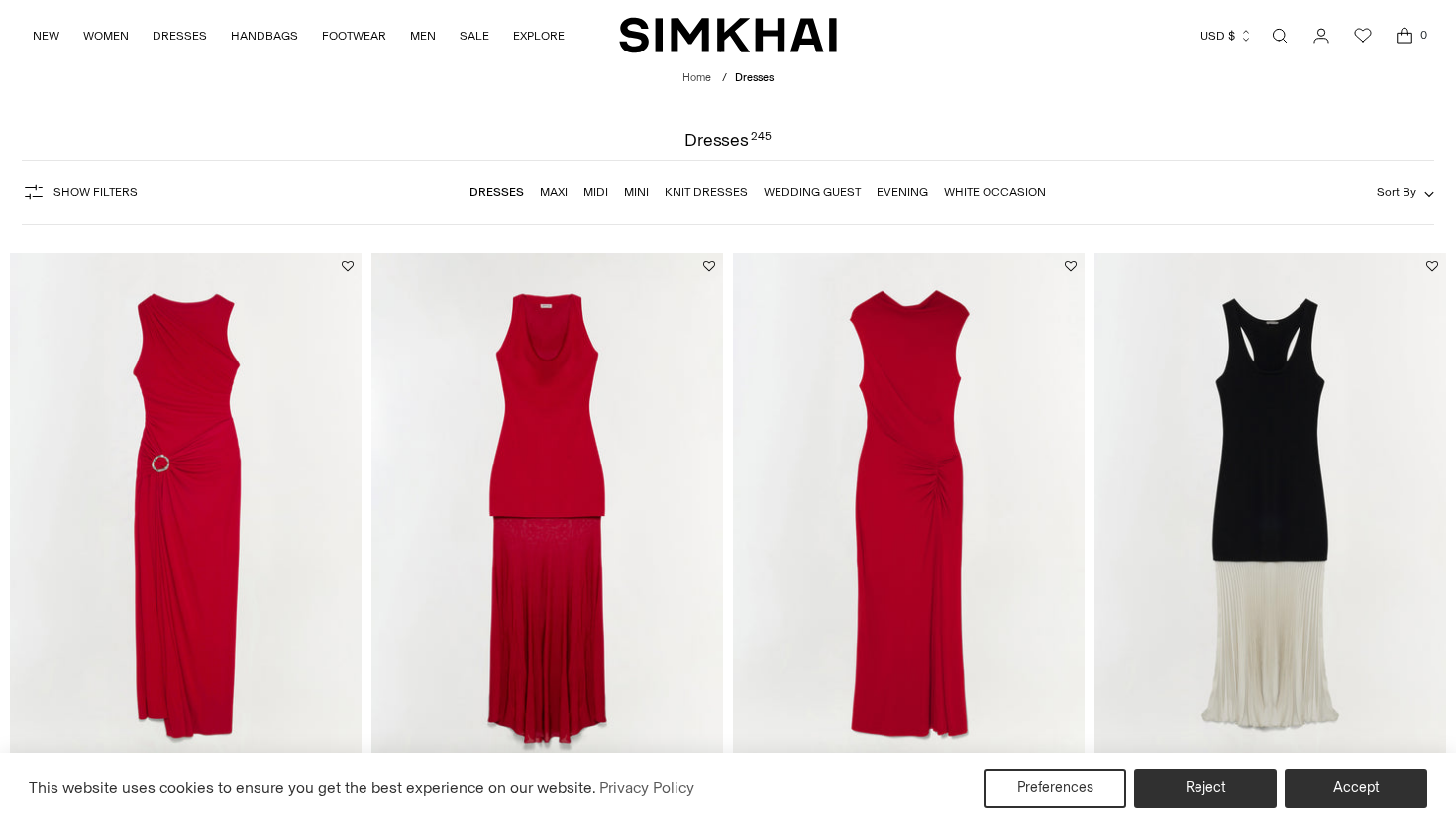 scroll, scrollTop: 0, scrollLeft: 0, axis: both 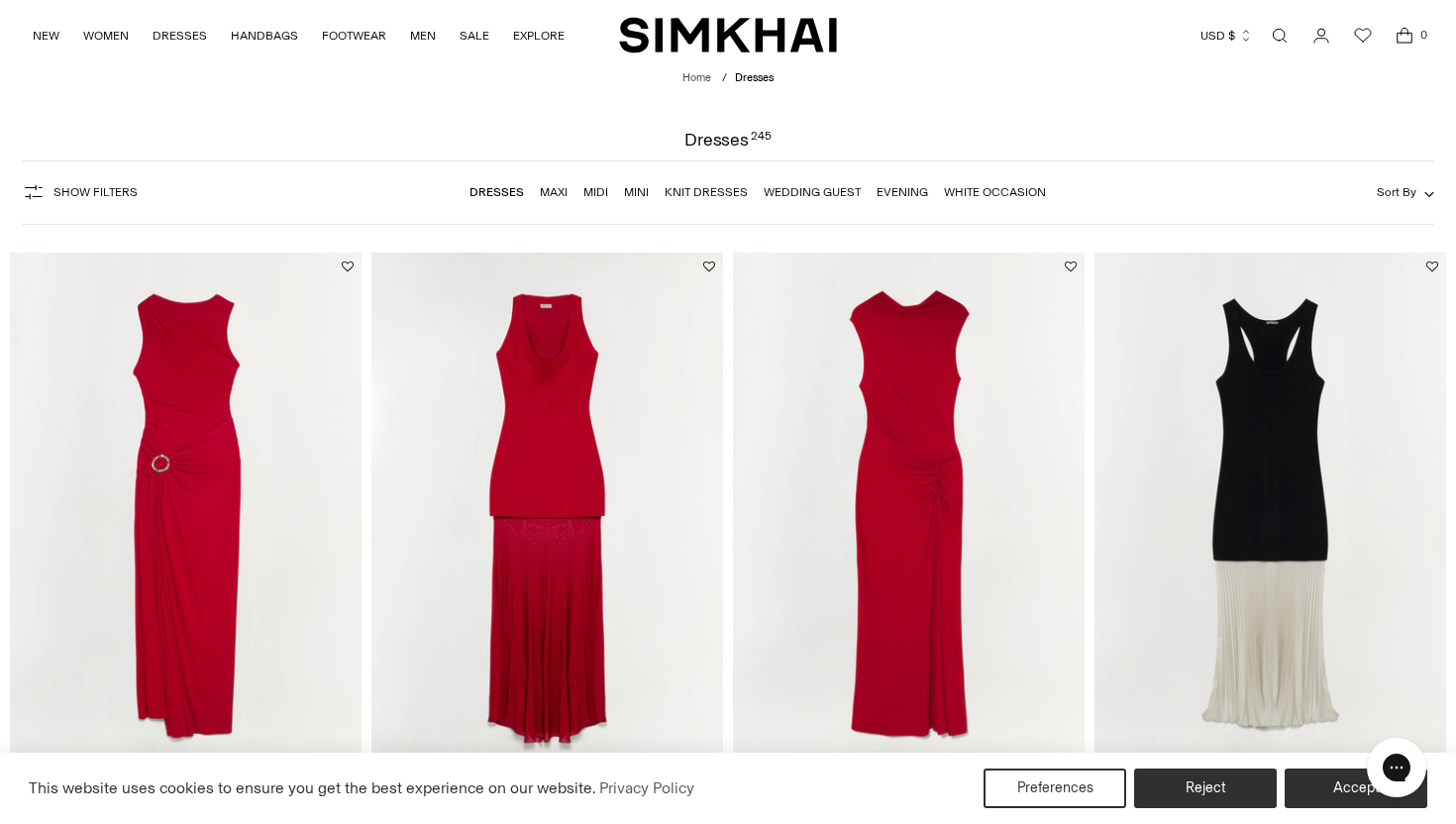 click on "Show Filters" at bounding box center [95, 192] 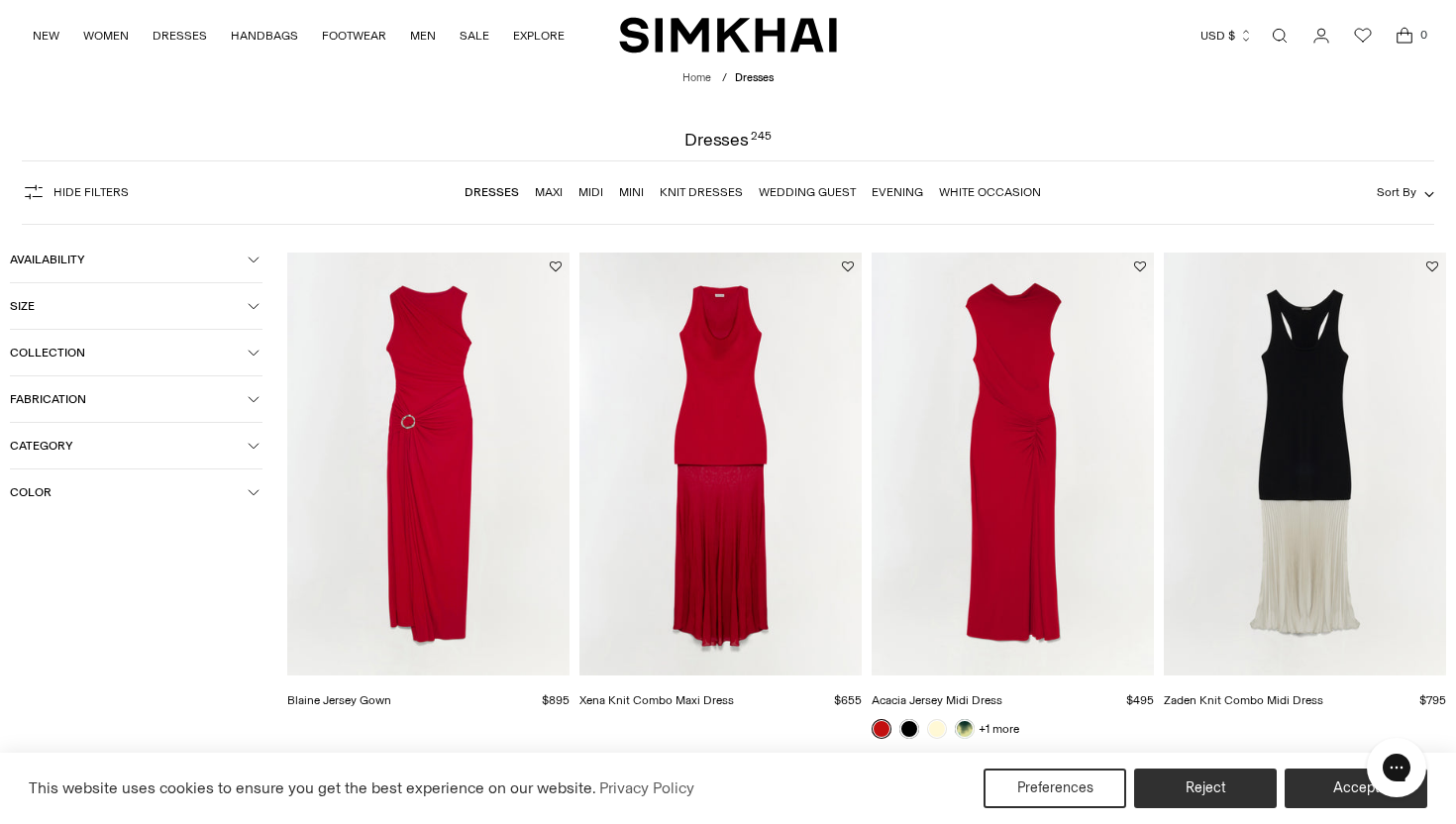 click on "Size" at bounding box center [129, 306] 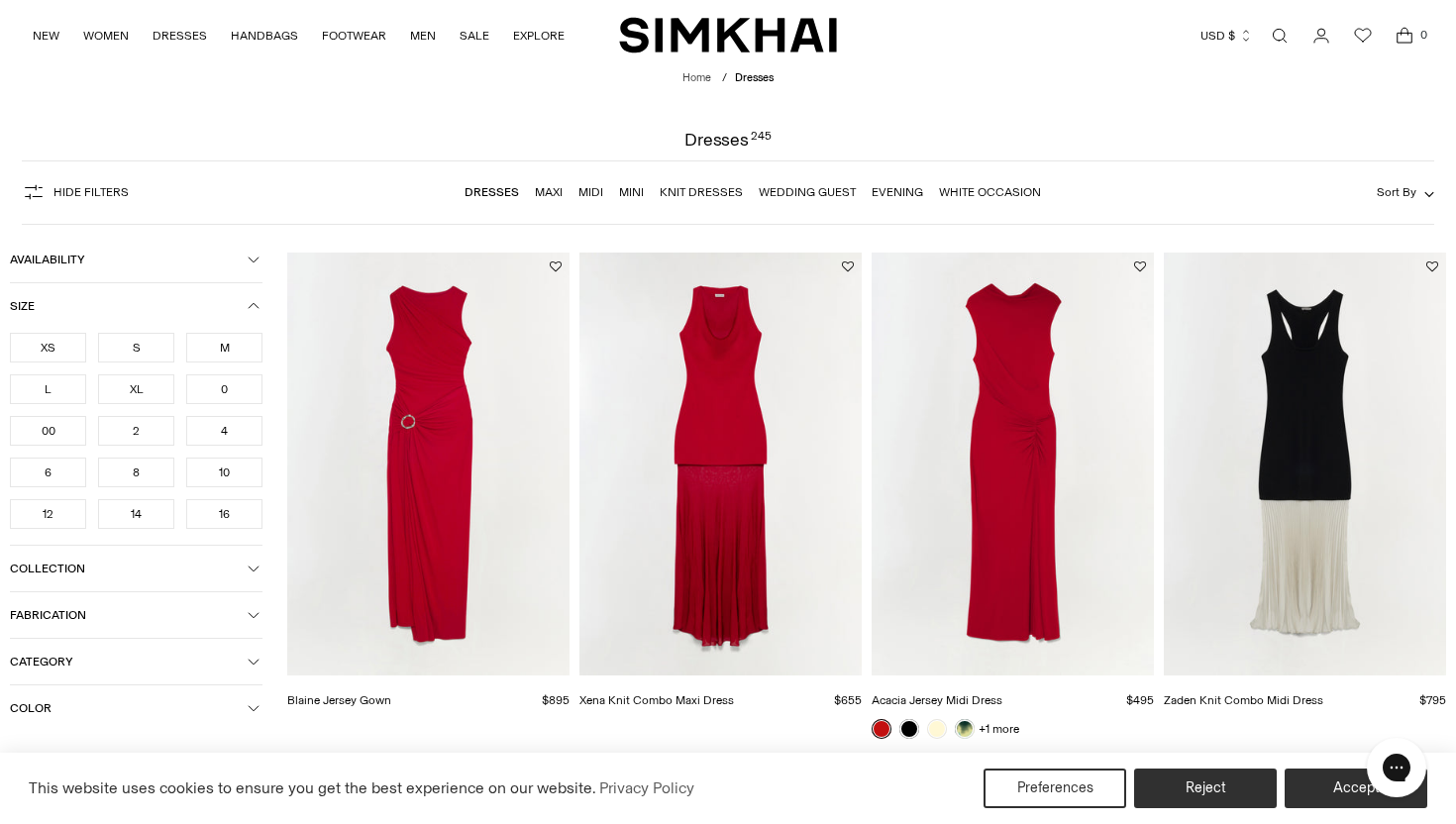 click on "XS" at bounding box center (48, 348) 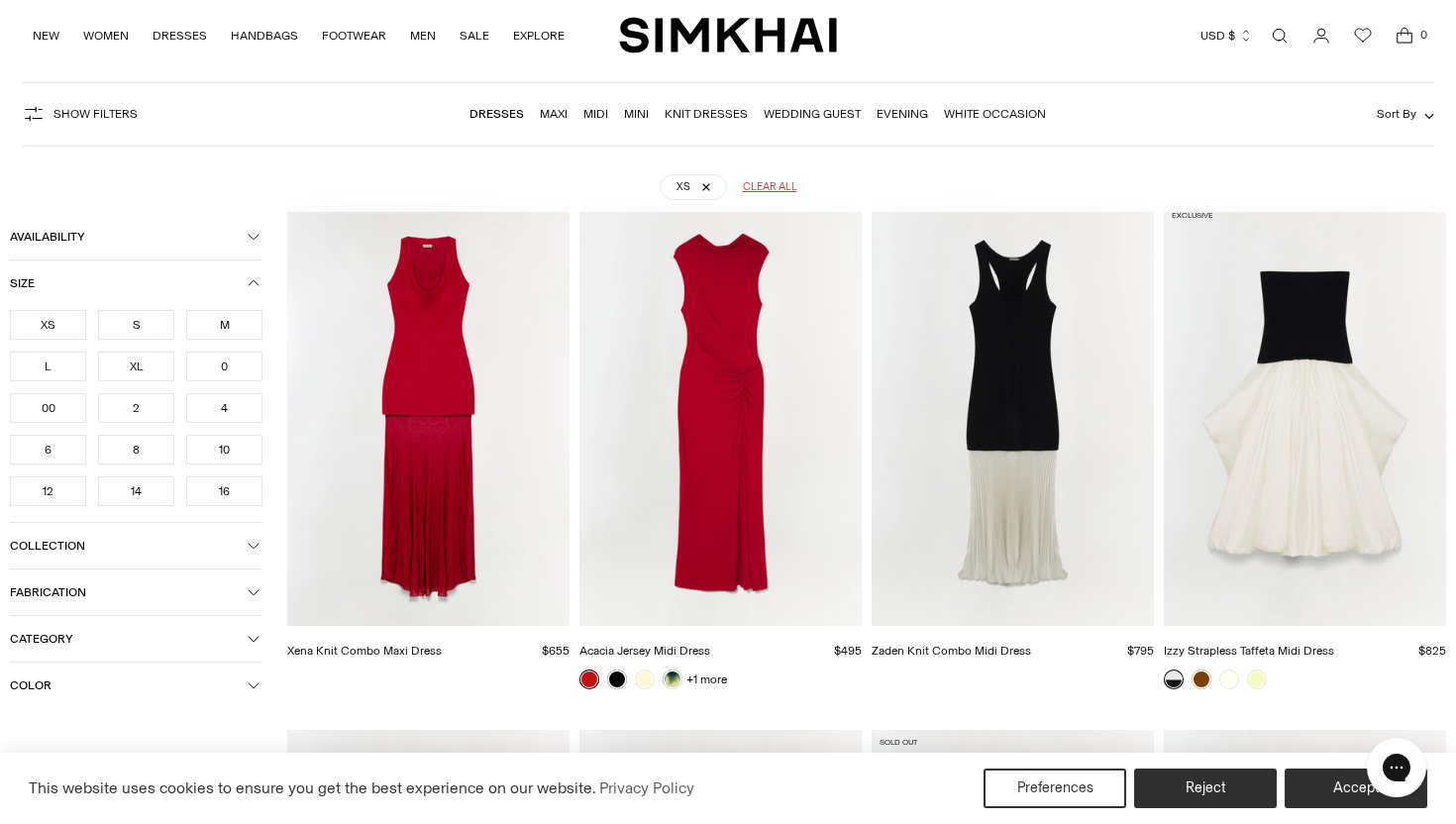 scroll, scrollTop: 113, scrollLeft: 0, axis: vertical 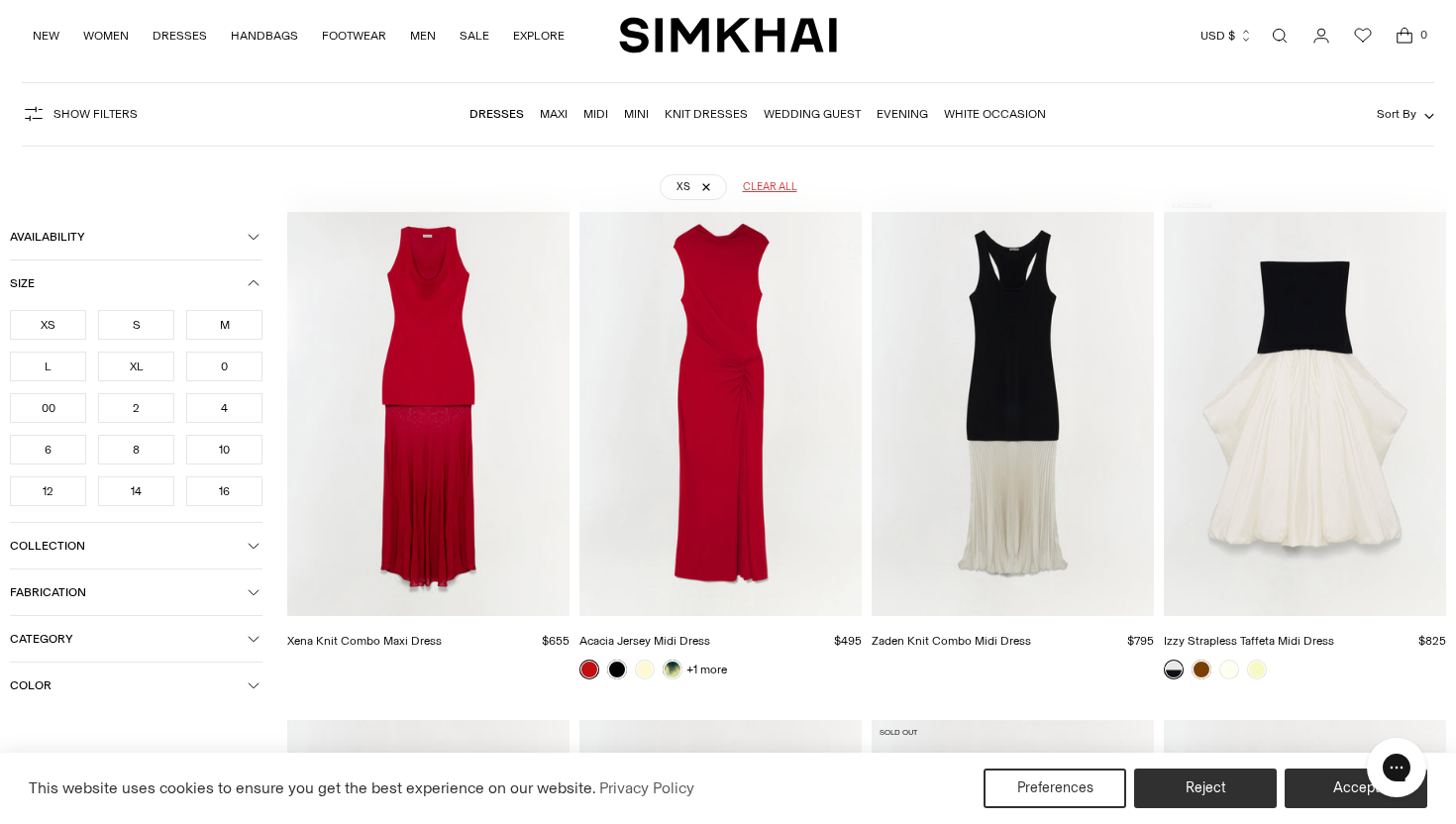 click on "6" at bounding box center [48, 450] 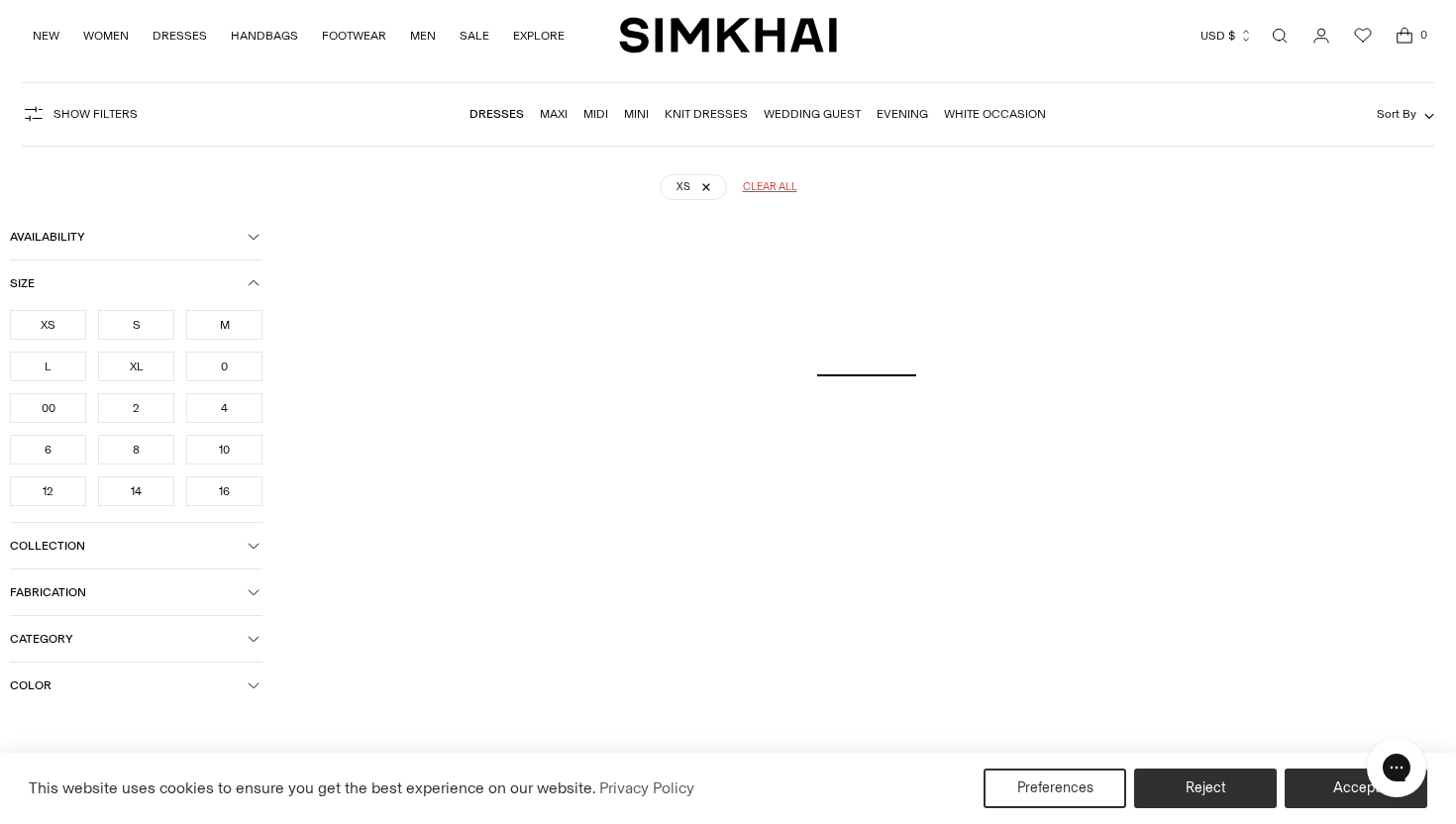click on "00" at bounding box center [48, 408] 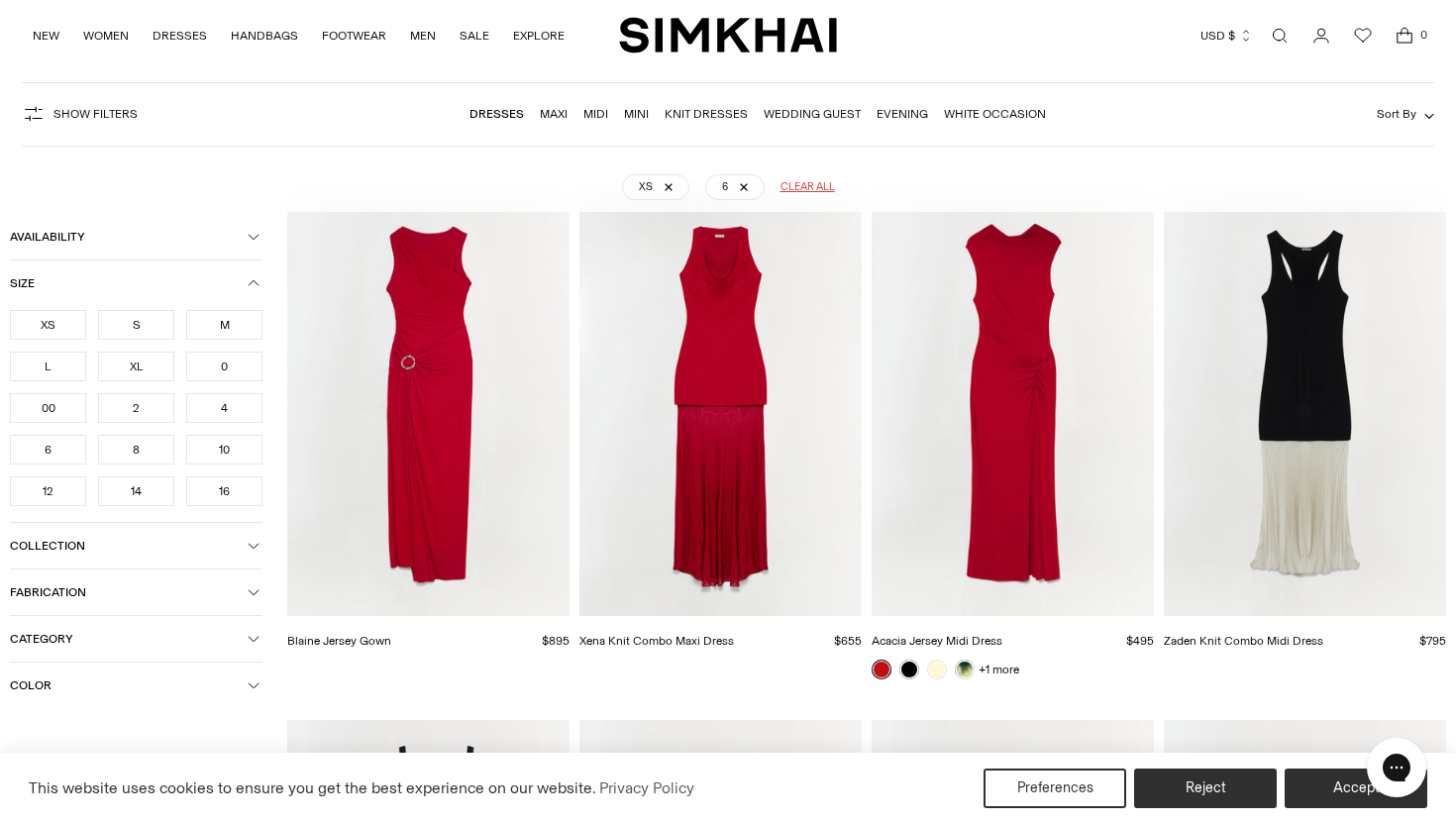 click on "6" at bounding box center [48, 450] 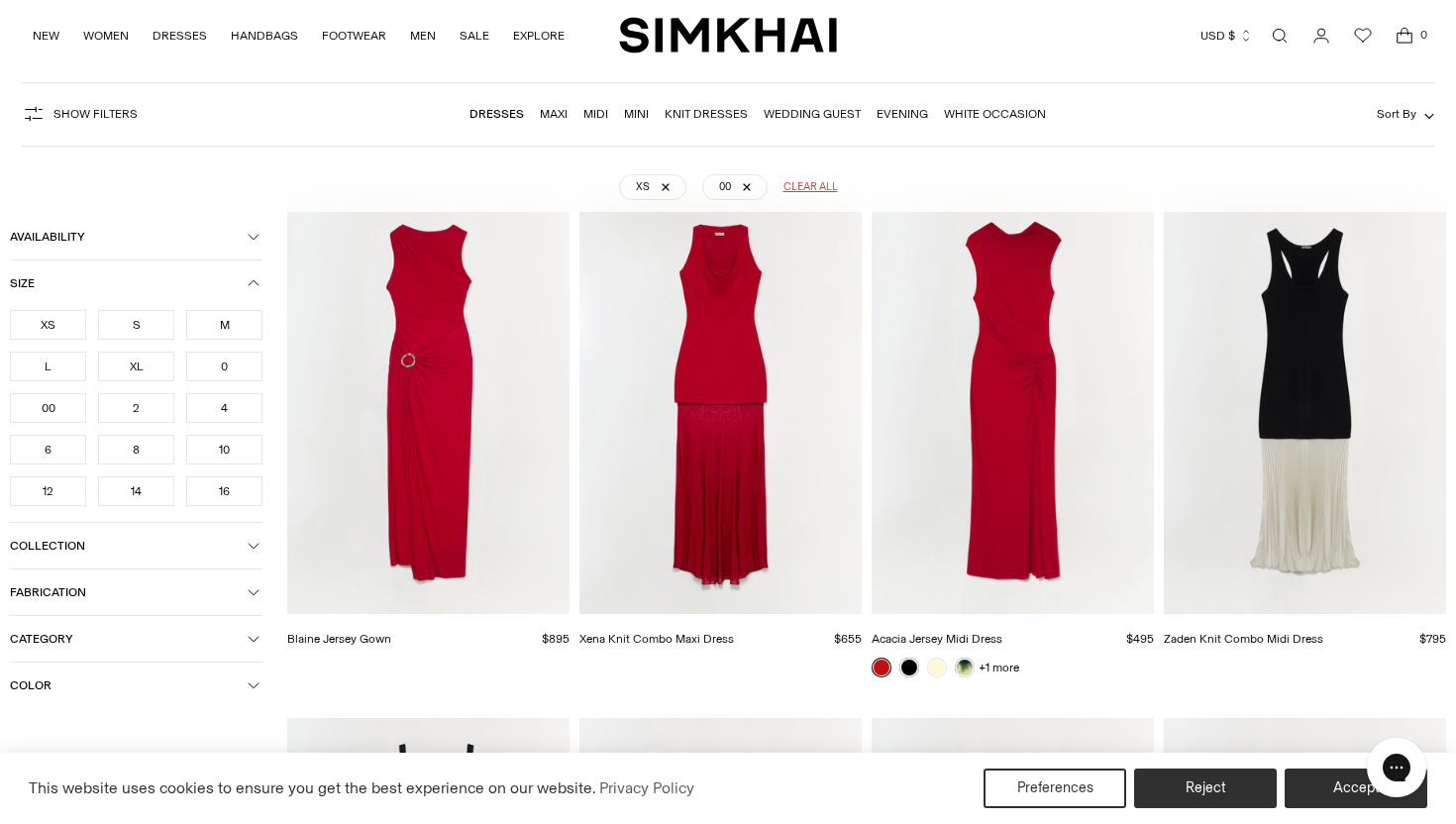 scroll, scrollTop: 114, scrollLeft: 0, axis: vertical 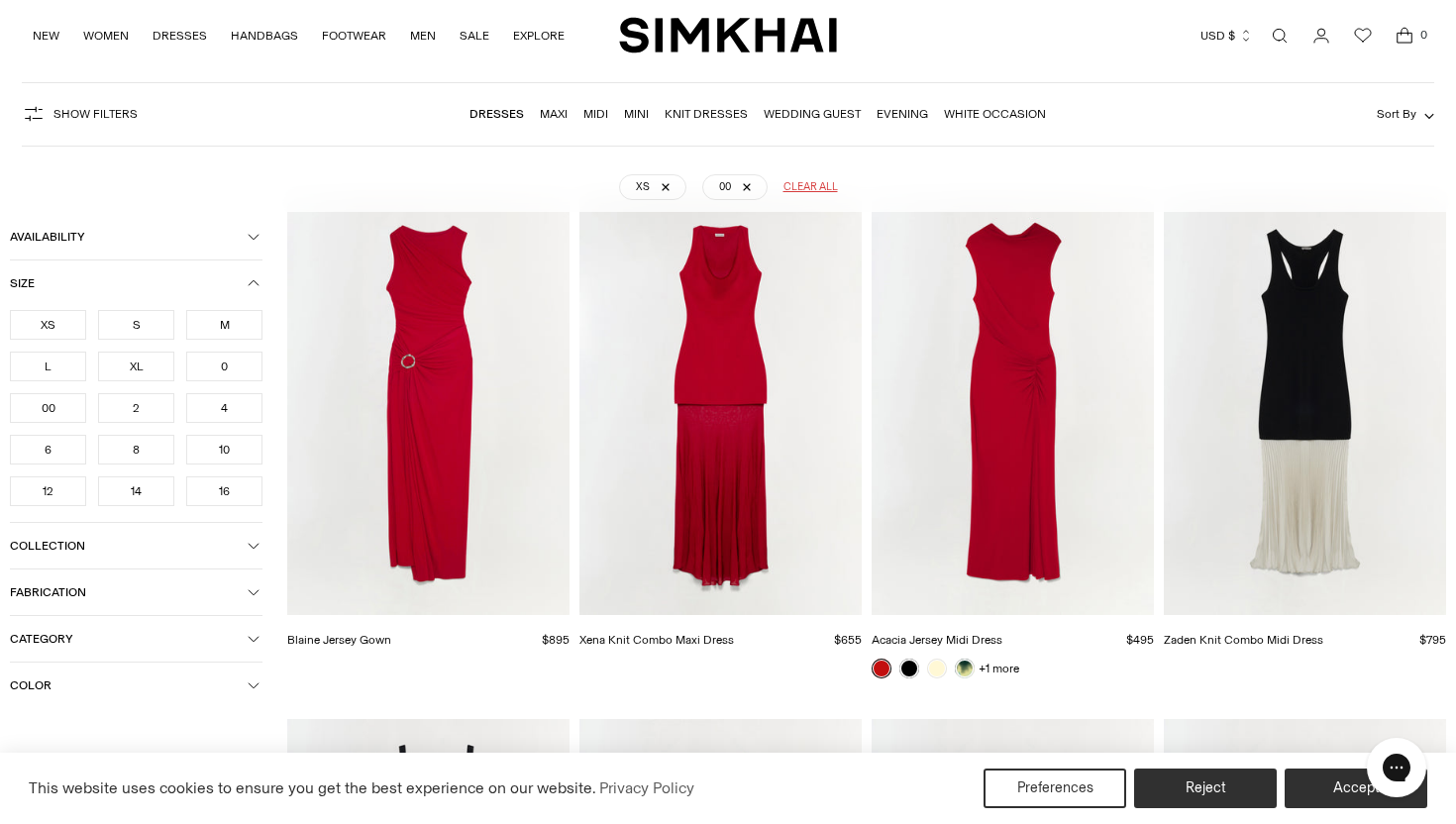 click on "Fabrication" at bounding box center (129, 592) 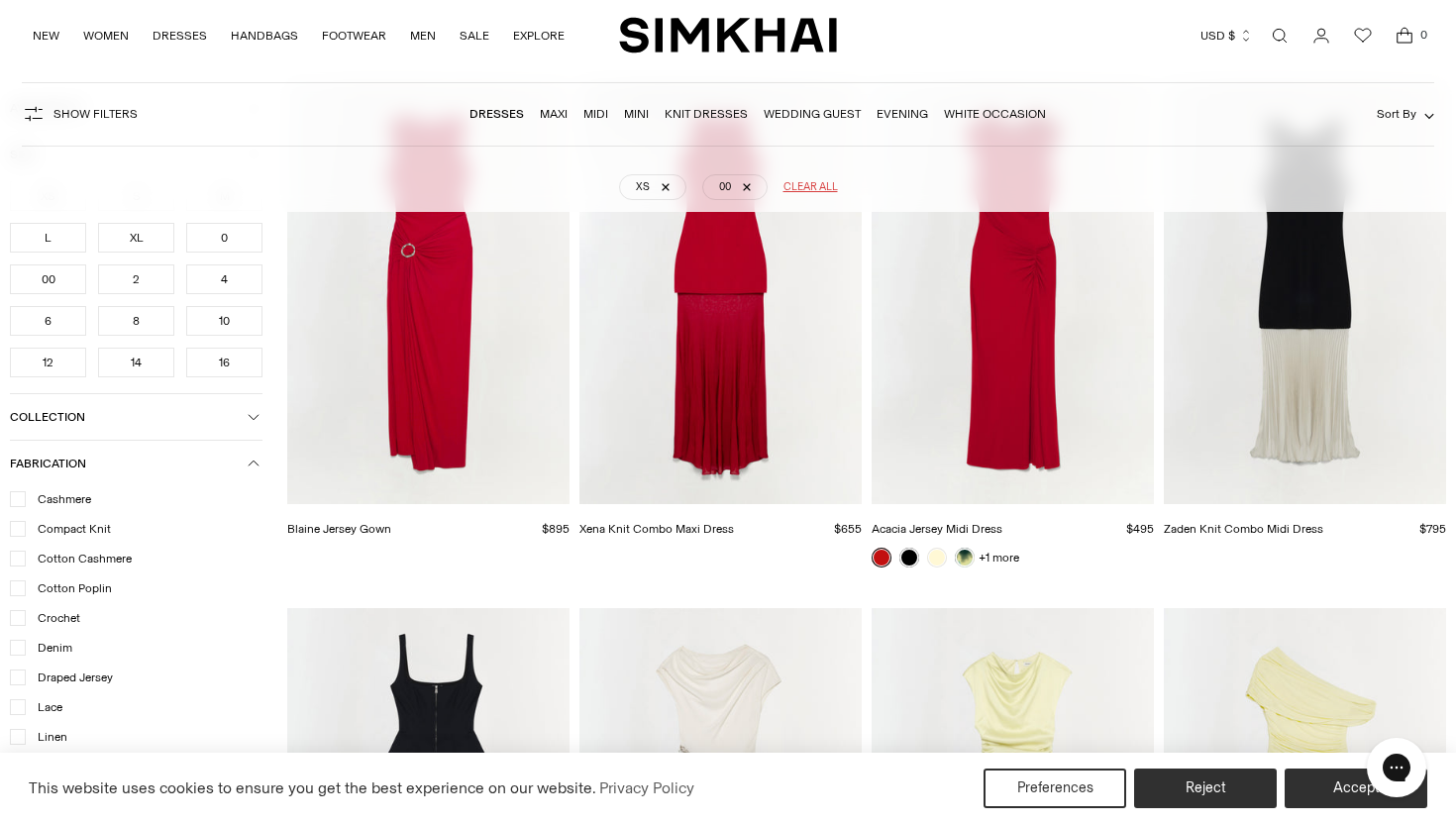 scroll, scrollTop: 253, scrollLeft: 0, axis: vertical 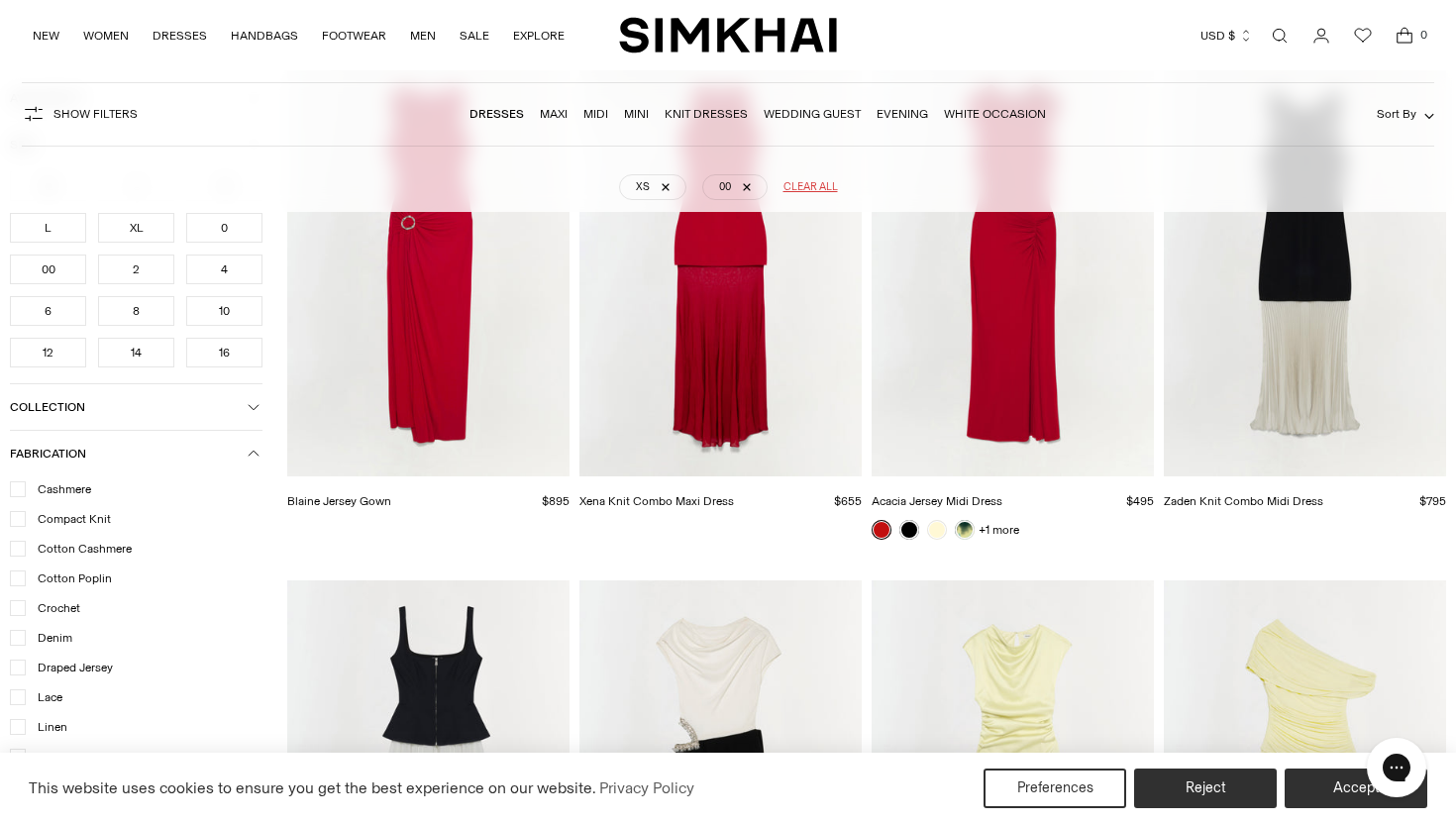 click on "Fabrication" at bounding box center [129, 454] 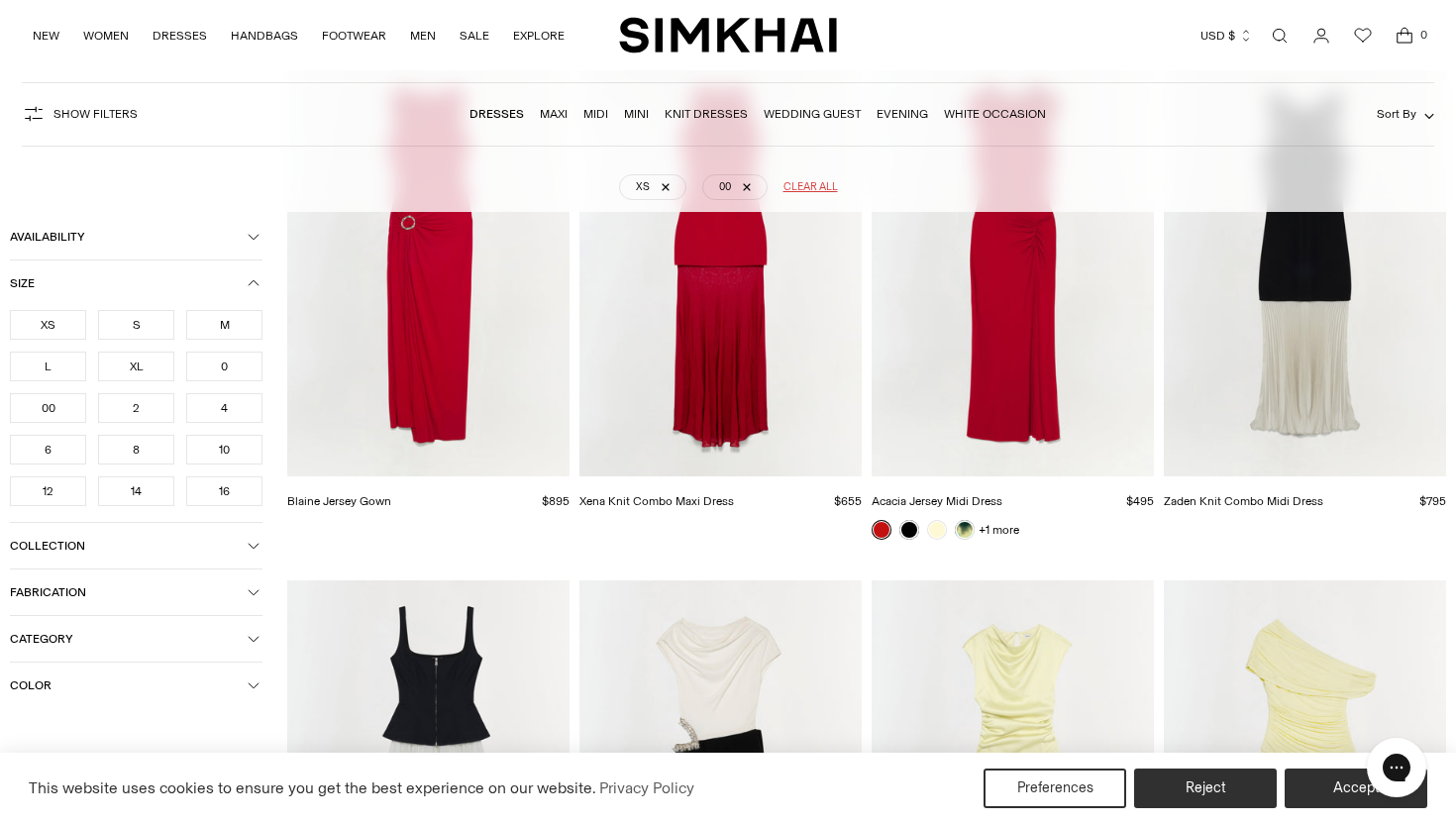 click on "Collection" at bounding box center [129, 546] 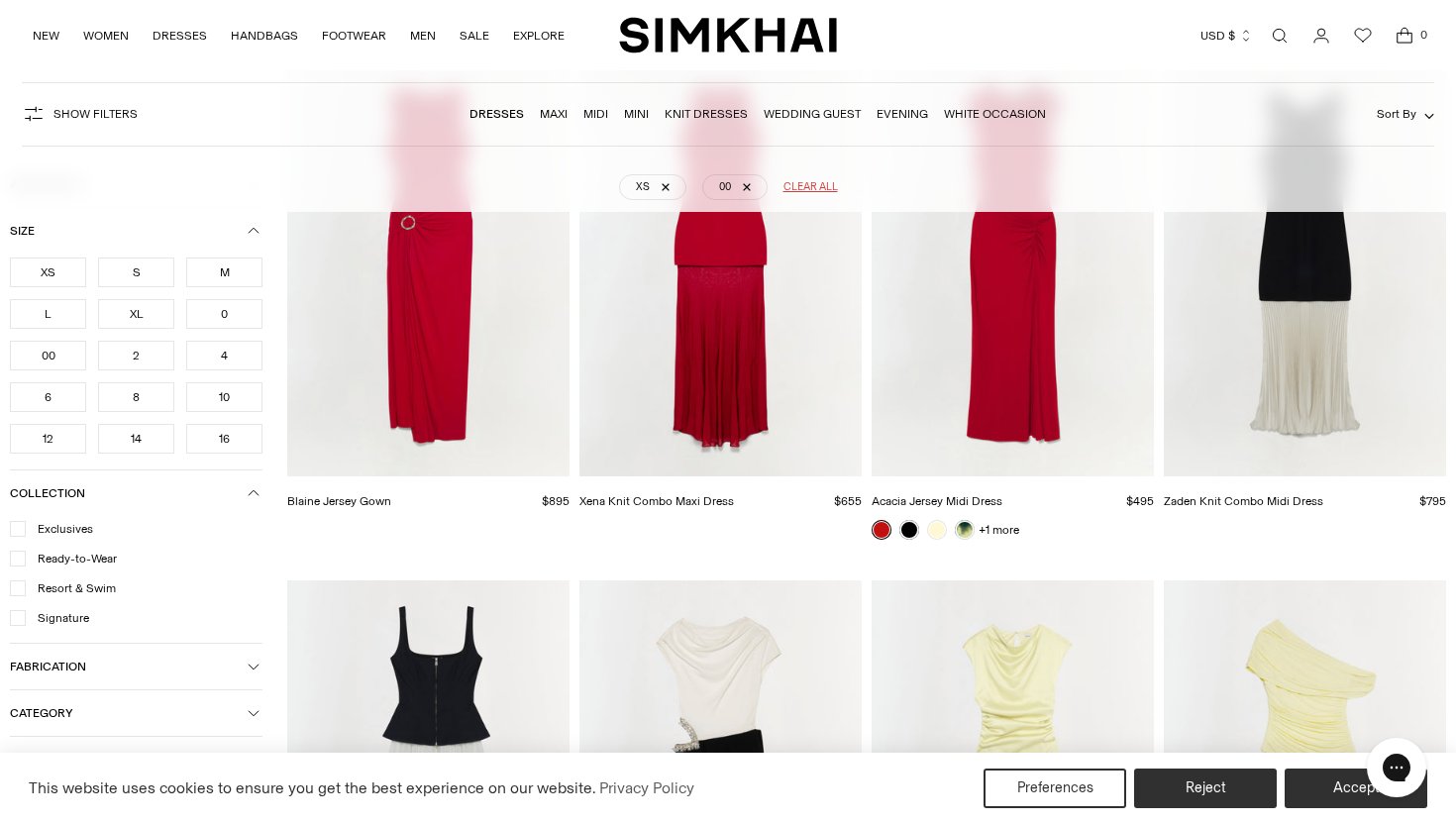 click on "Category" at bounding box center (129, 713) 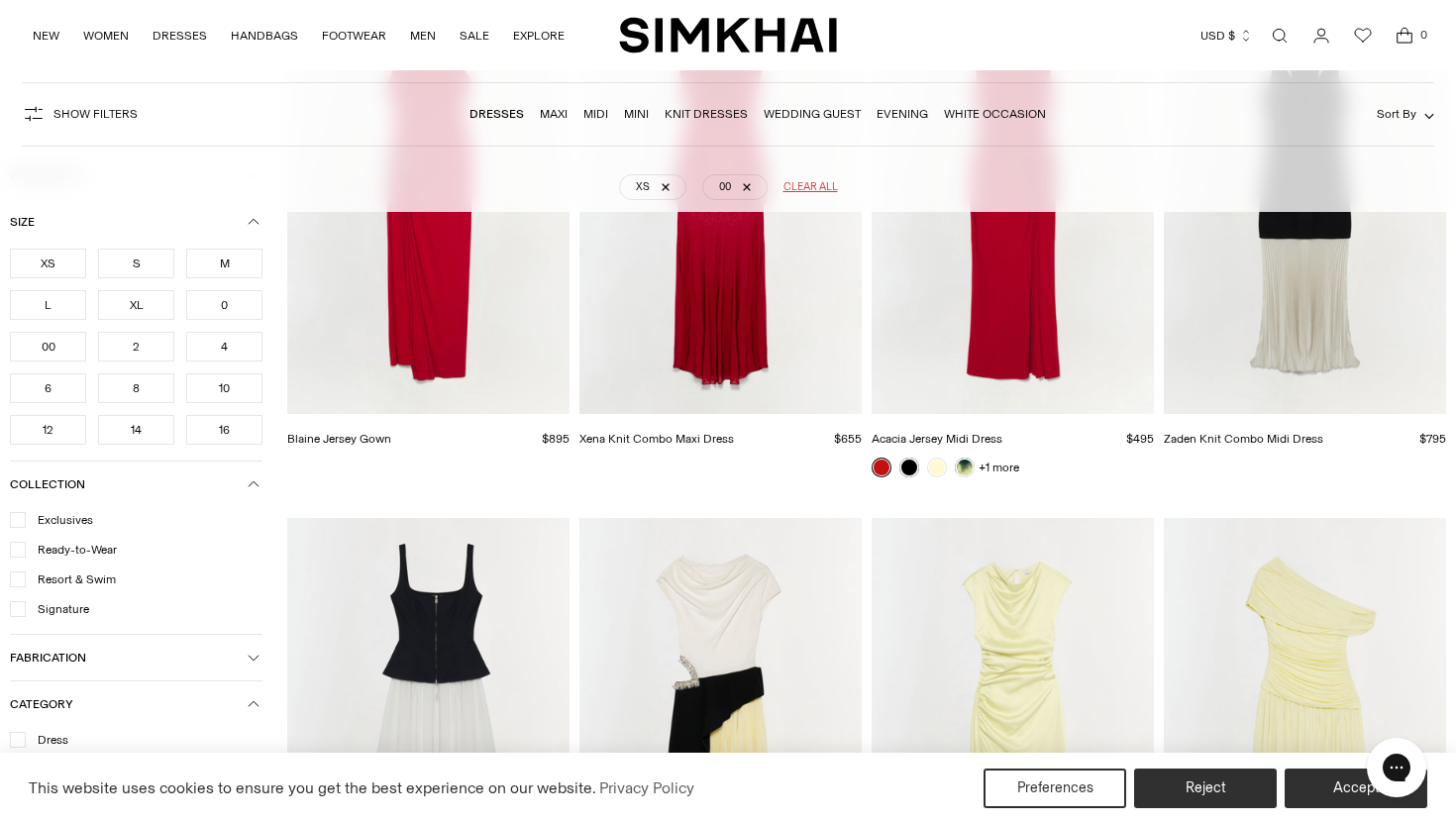 scroll, scrollTop: 0, scrollLeft: 0, axis: both 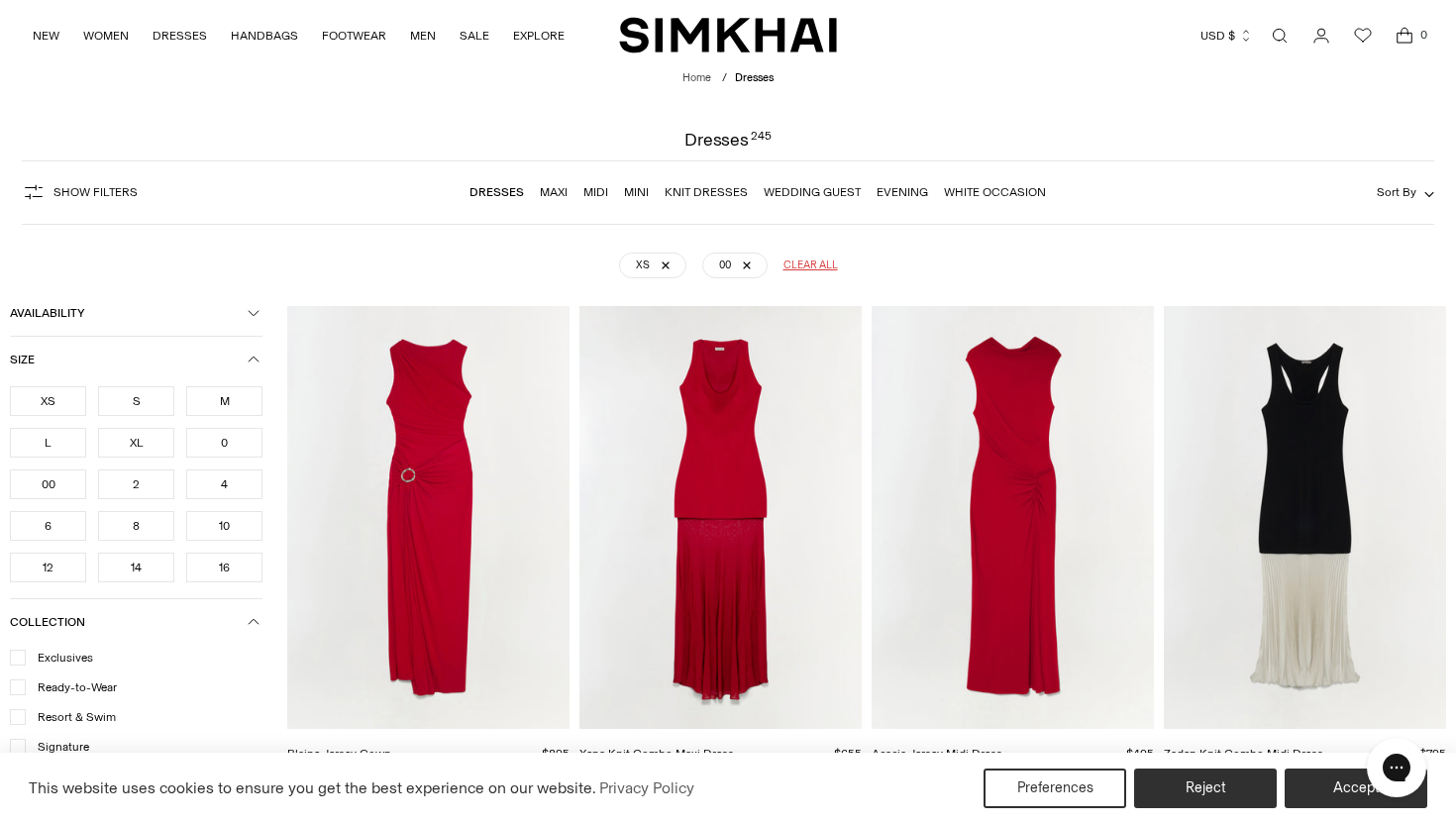 click on "Show Filters" at bounding box center (95, 192) 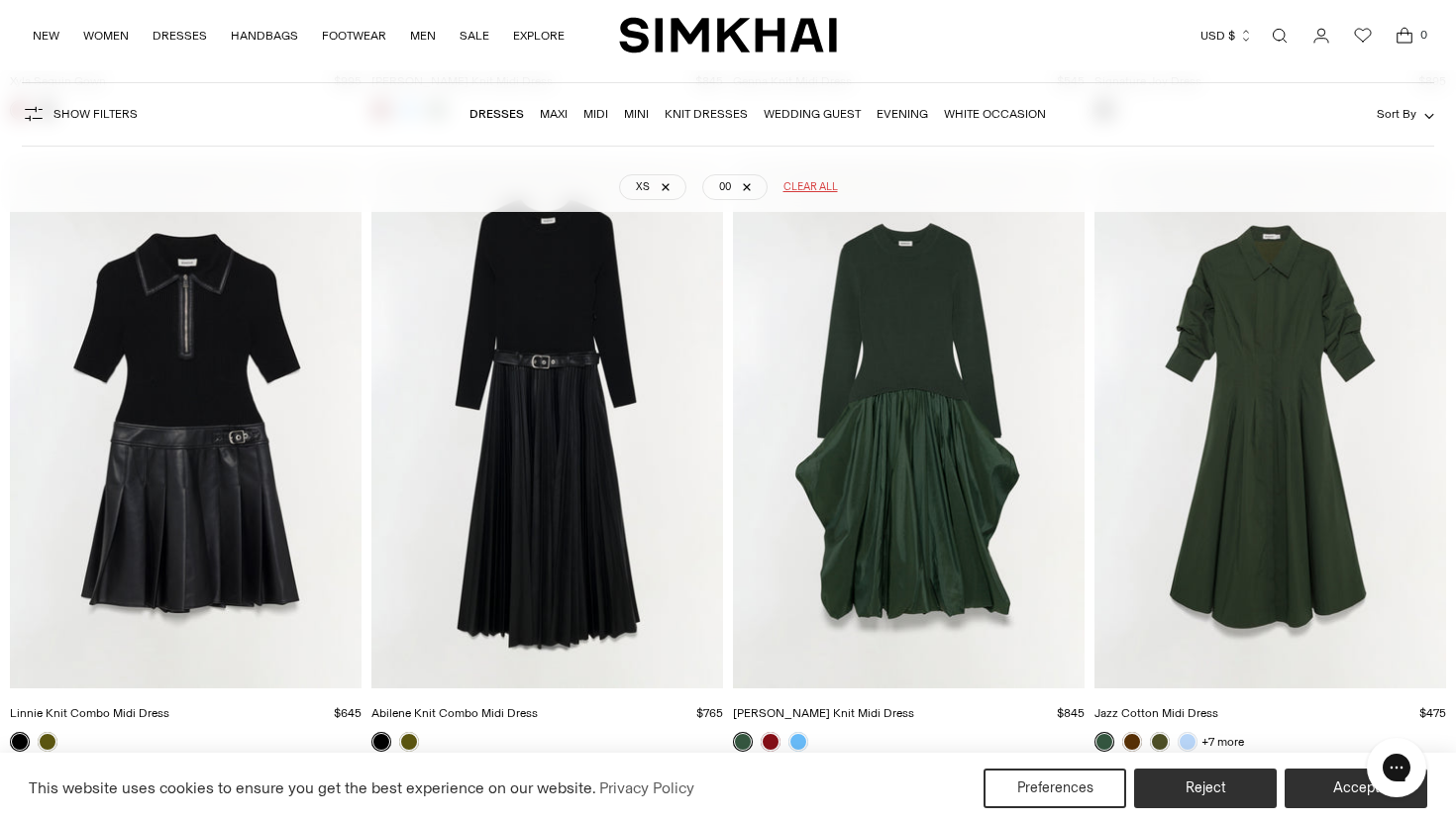 scroll, scrollTop: 12045, scrollLeft: 0, axis: vertical 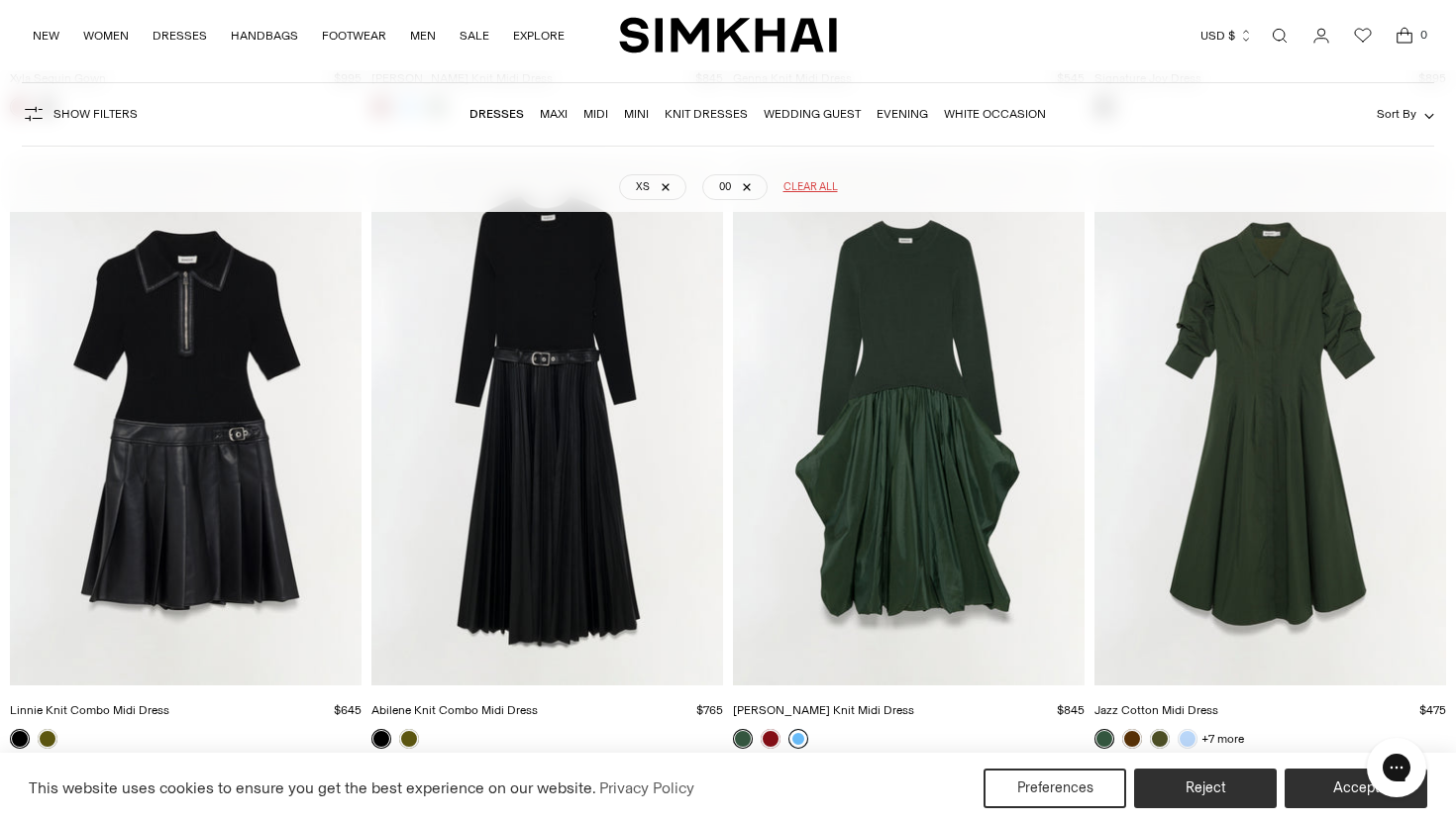click at bounding box center [798, 739] 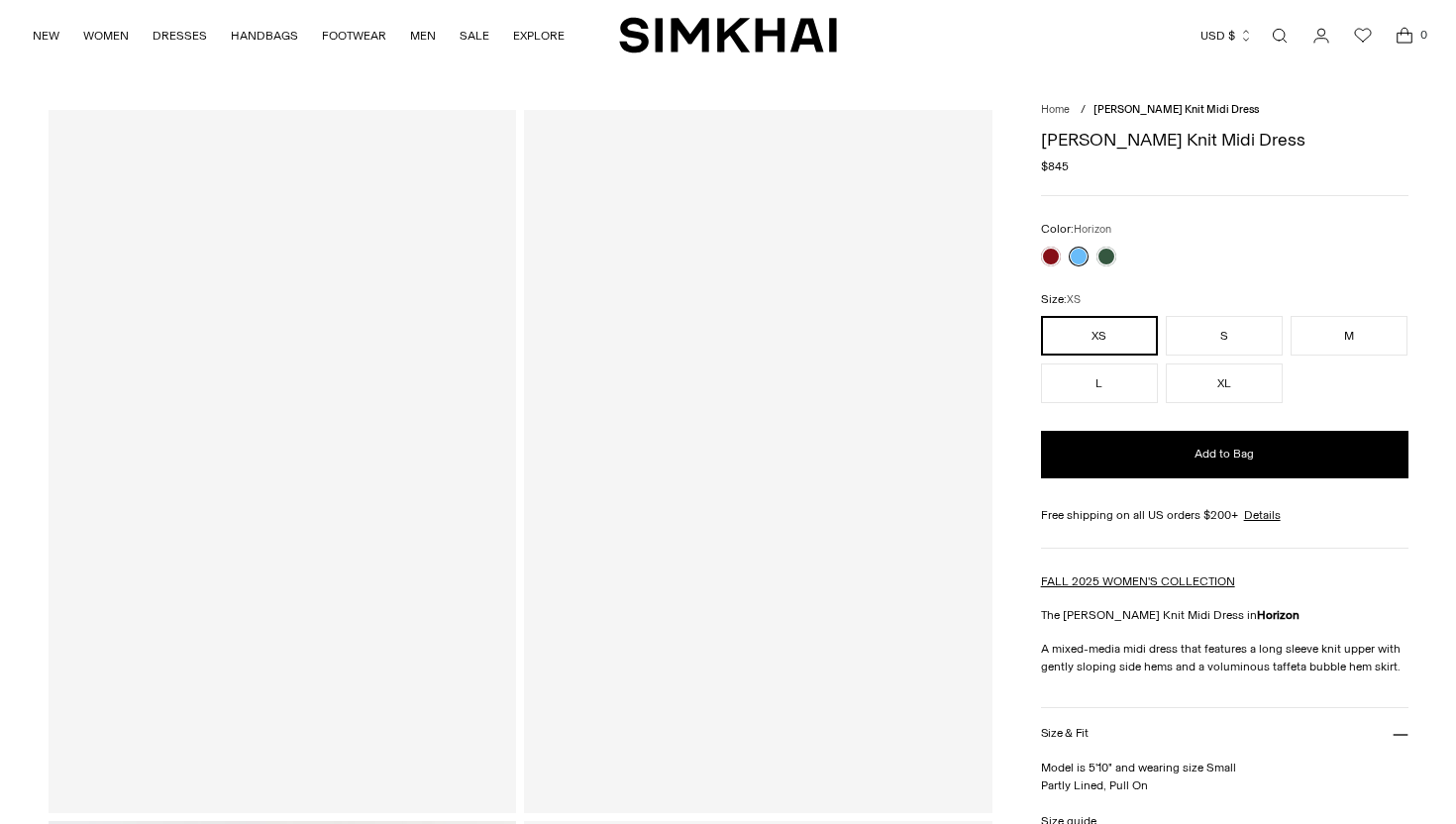 scroll, scrollTop: 0, scrollLeft: 0, axis: both 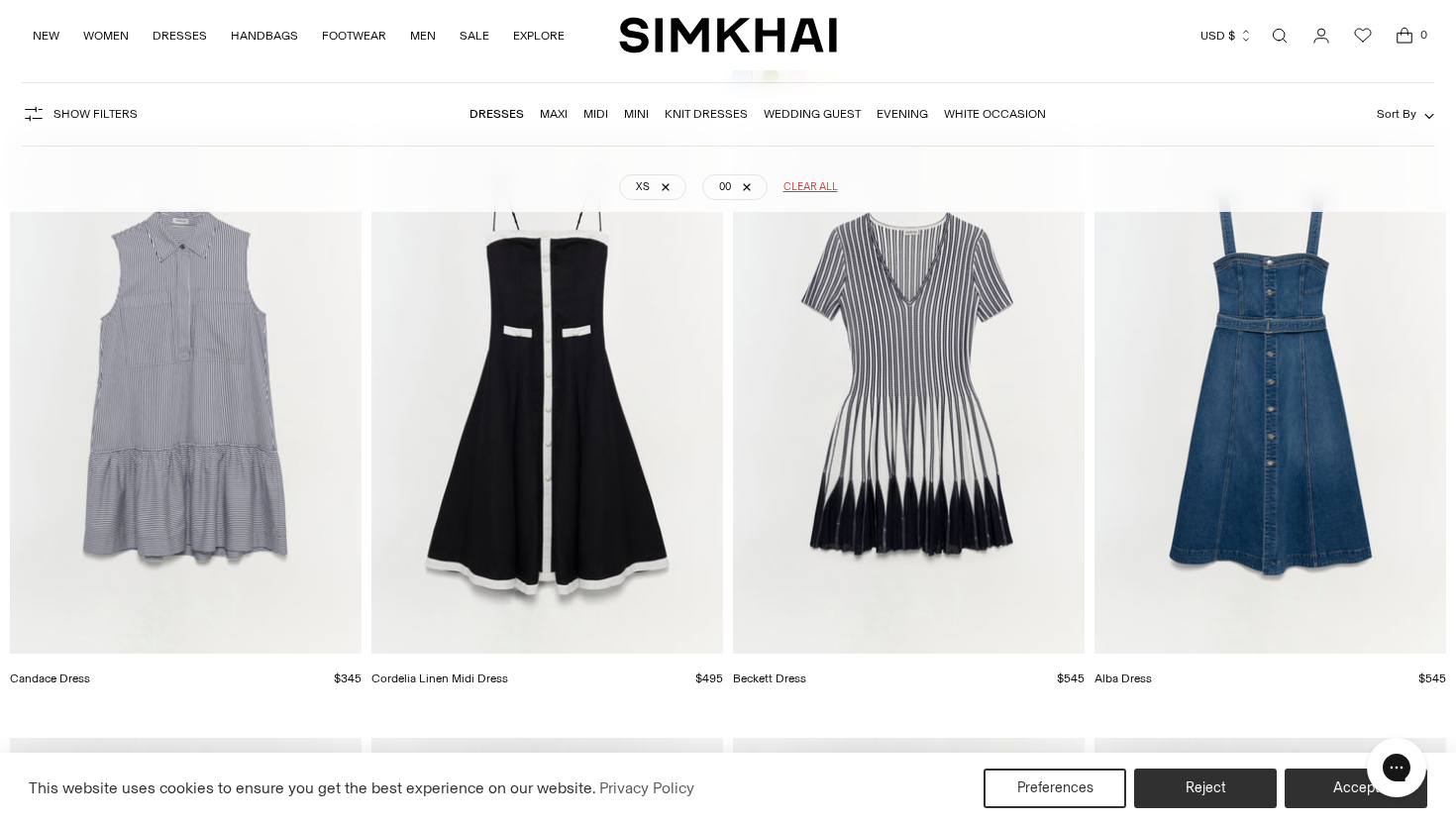 click at bounding box center (0, 0) 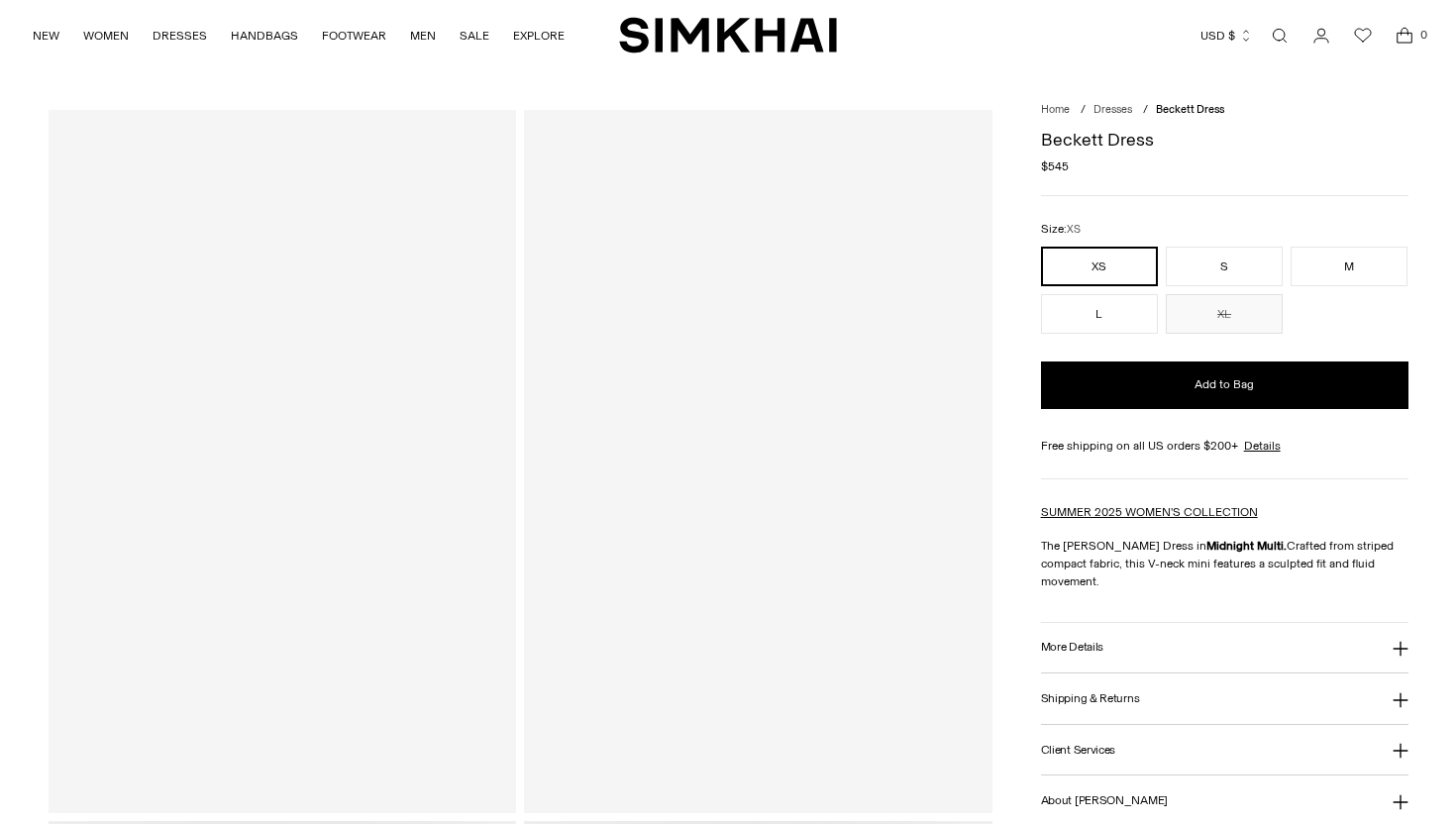 scroll, scrollTop: 0, scrollLeft: 0, axis: both 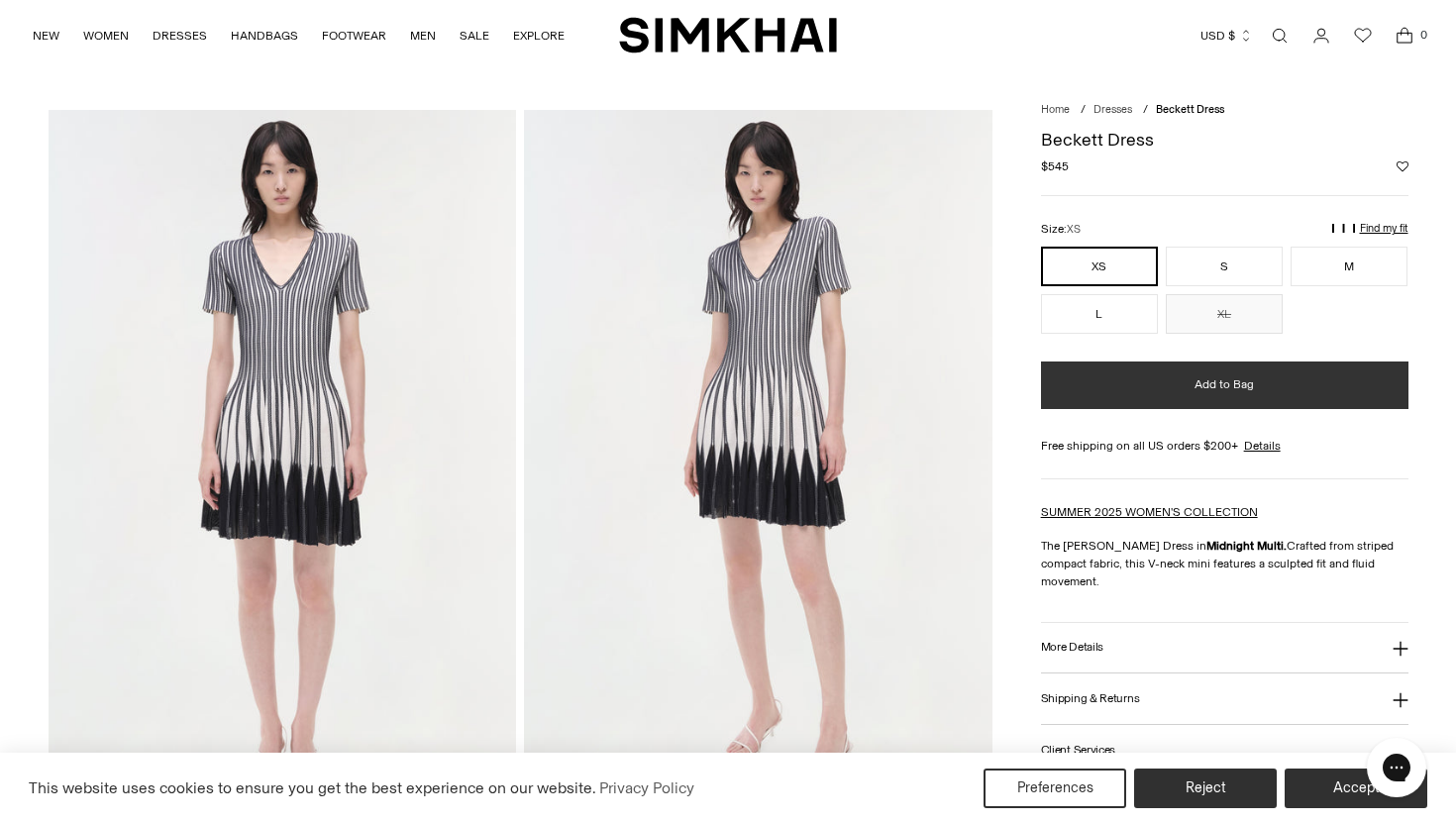 click on "Add to Bag" at bounding box center [1224, 384] 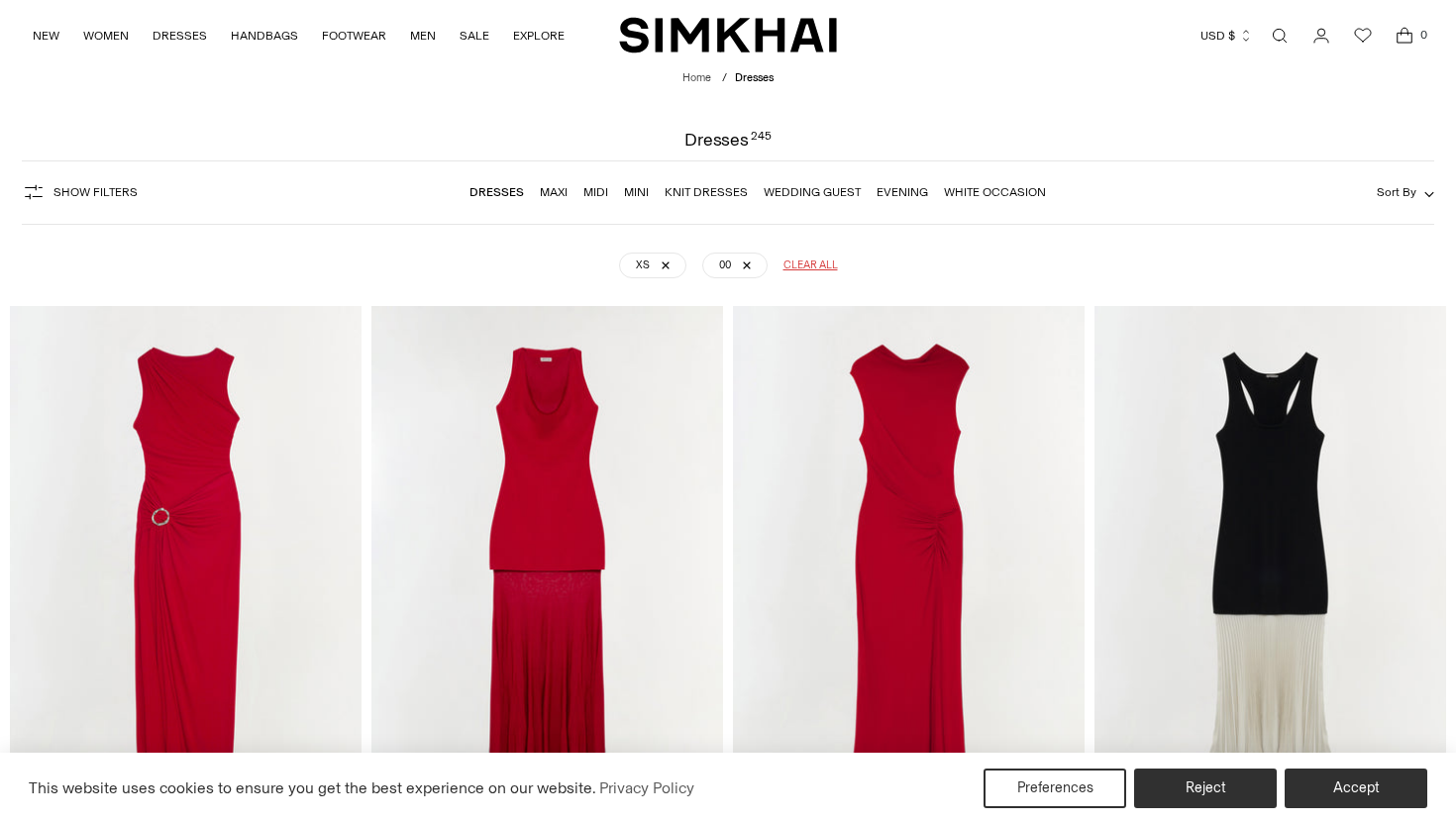scroll, scrollTop: 3662, scrollLeft: 0, axis: vertical 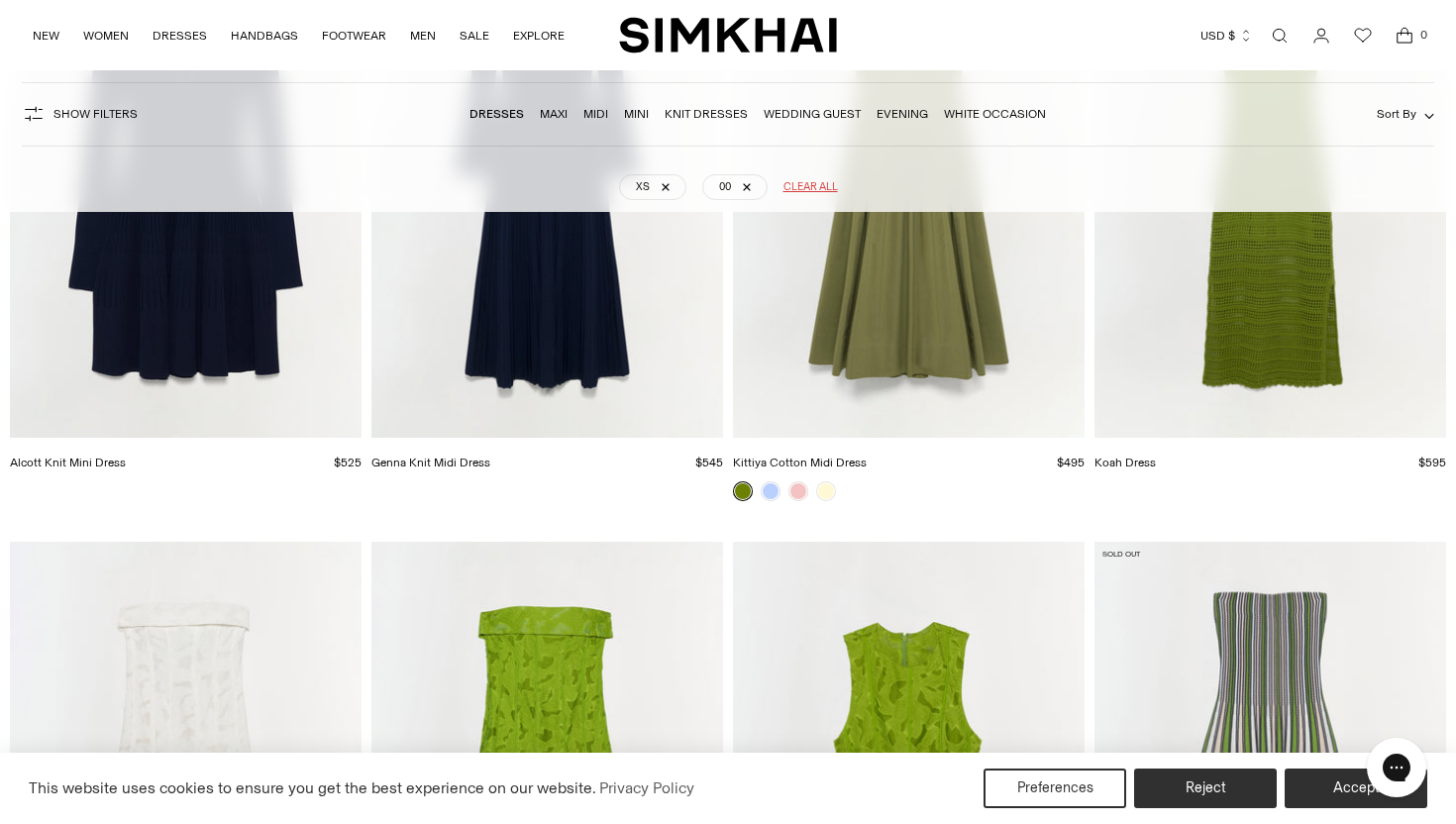click 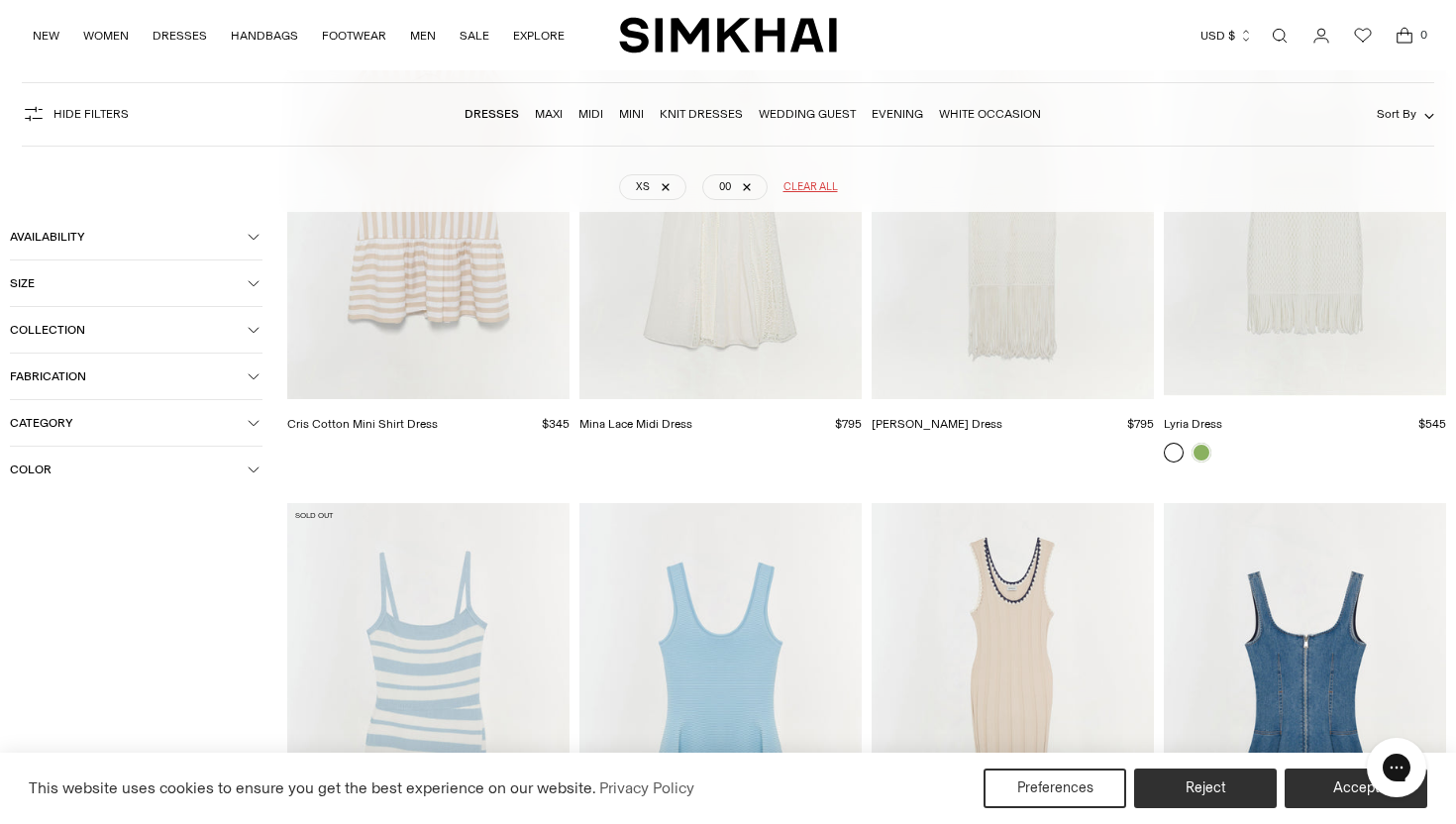 click on "Color" at bounding box center [129, 469] 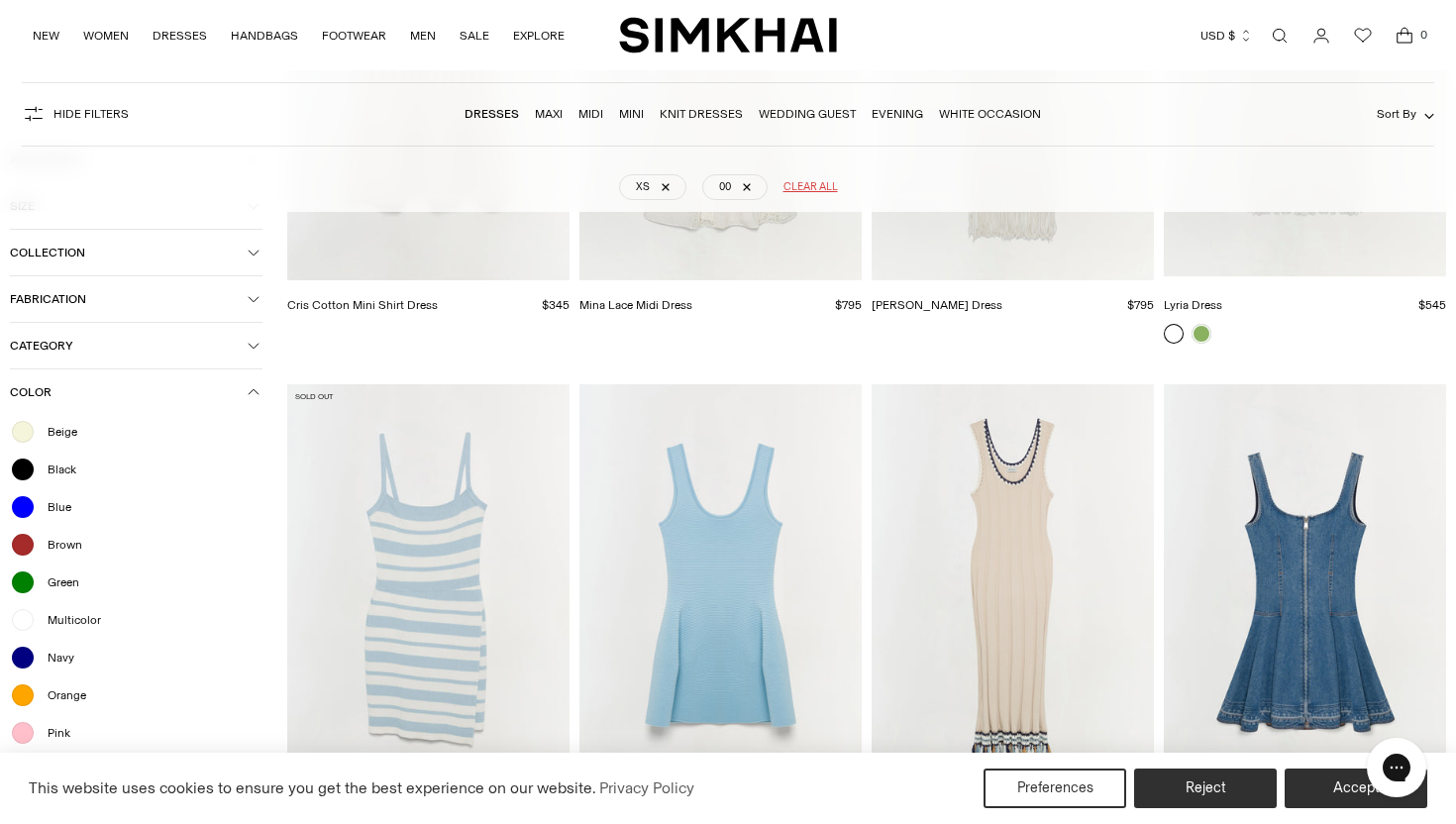 scroll, scrollTop: 13036, scrollLeft: 0, axis: vertical 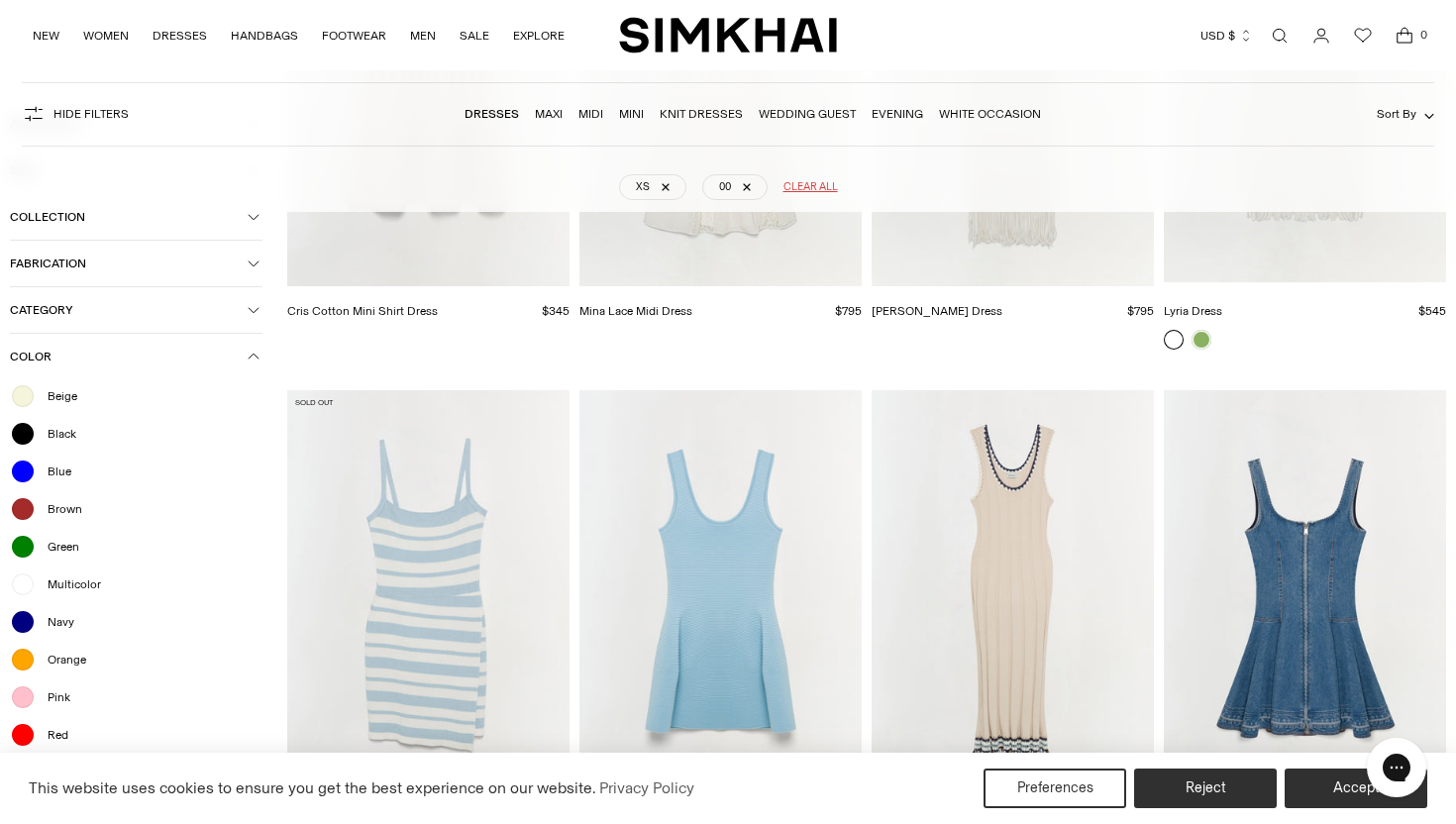 click on "Beige" at bounding box center (56, 396) 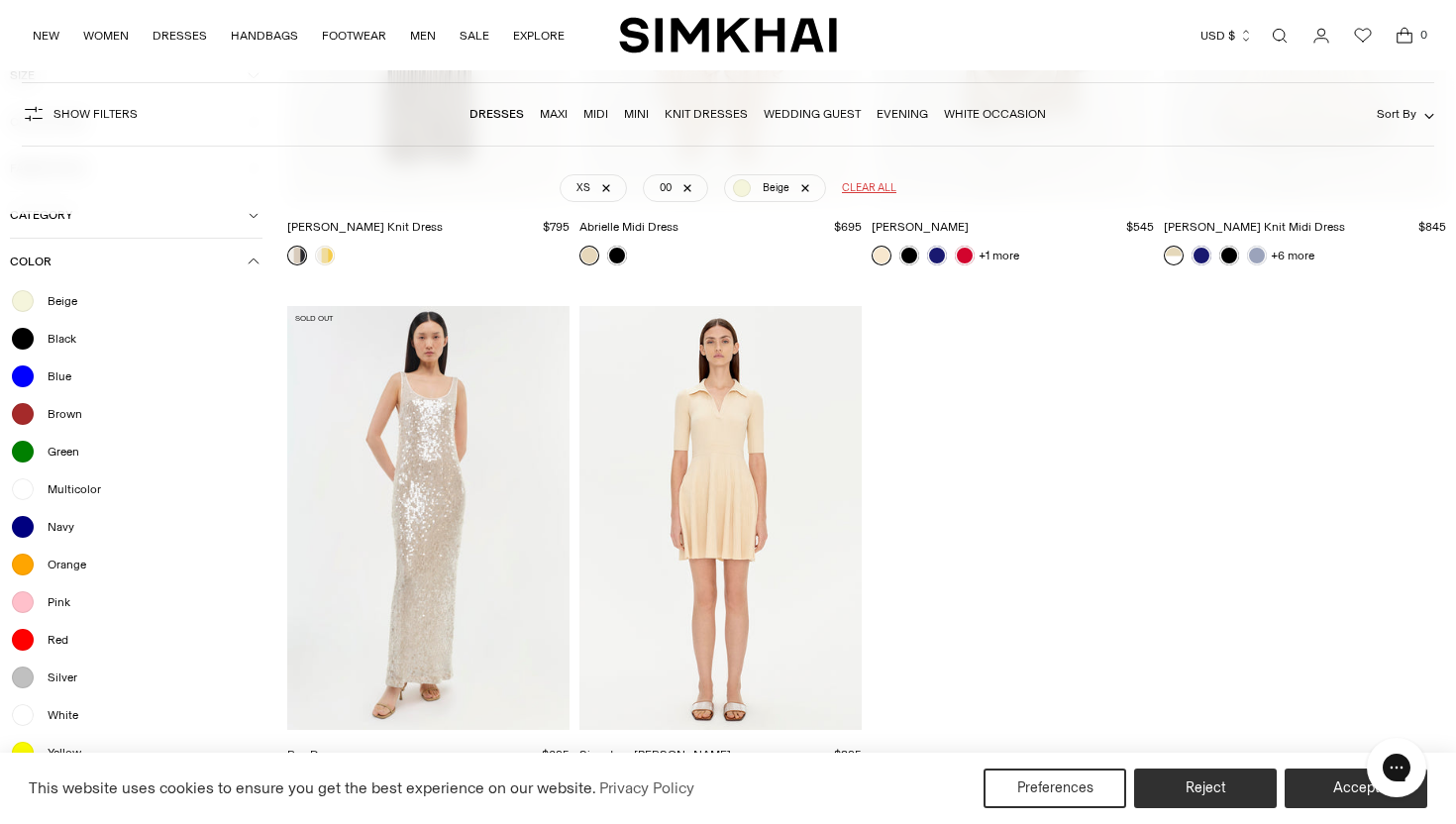 scroll, scrollTop: 1570, scrollLeft: 0, axis: vertical 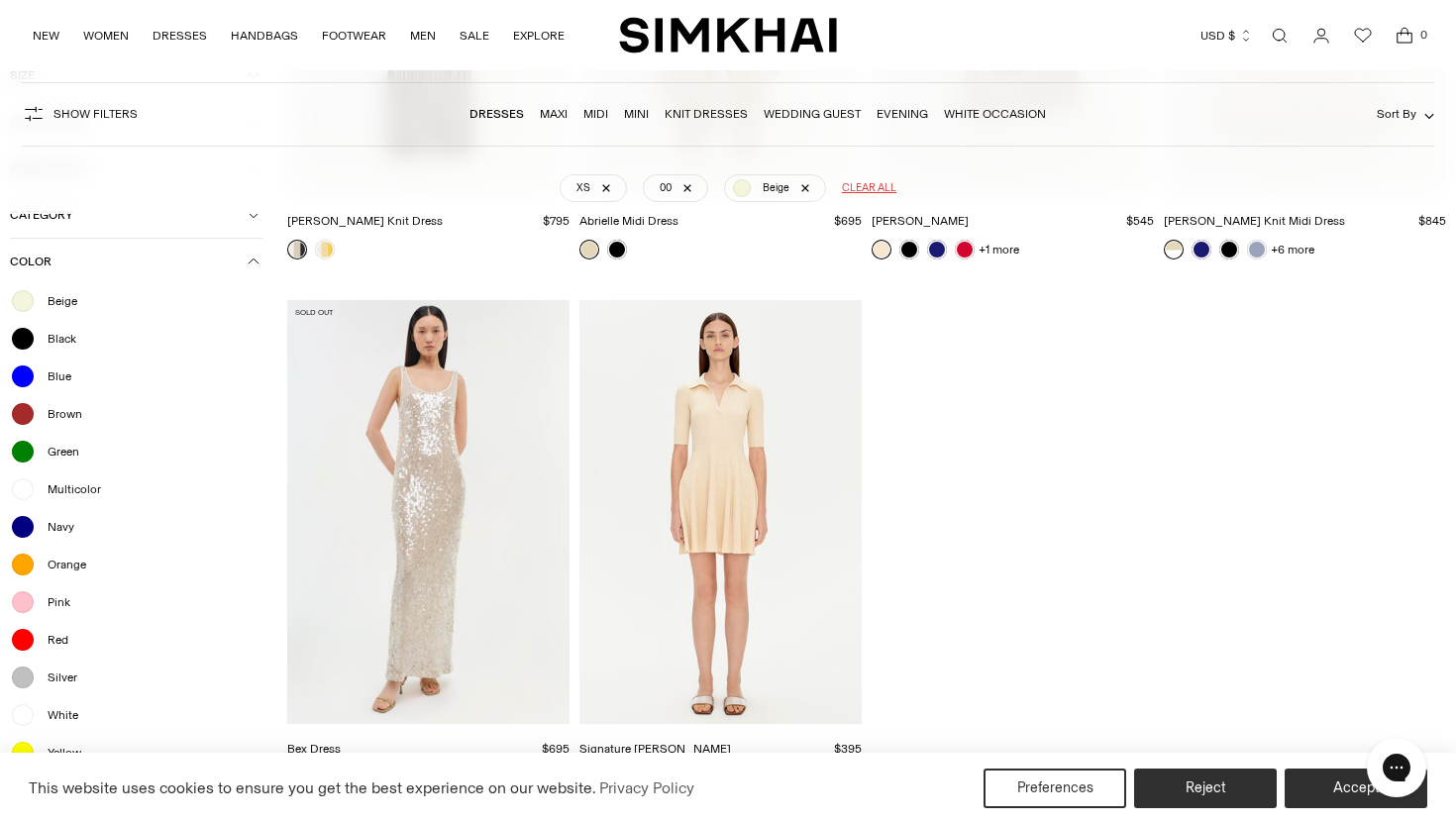 click on "Beige" at bounding box center [56, 301] 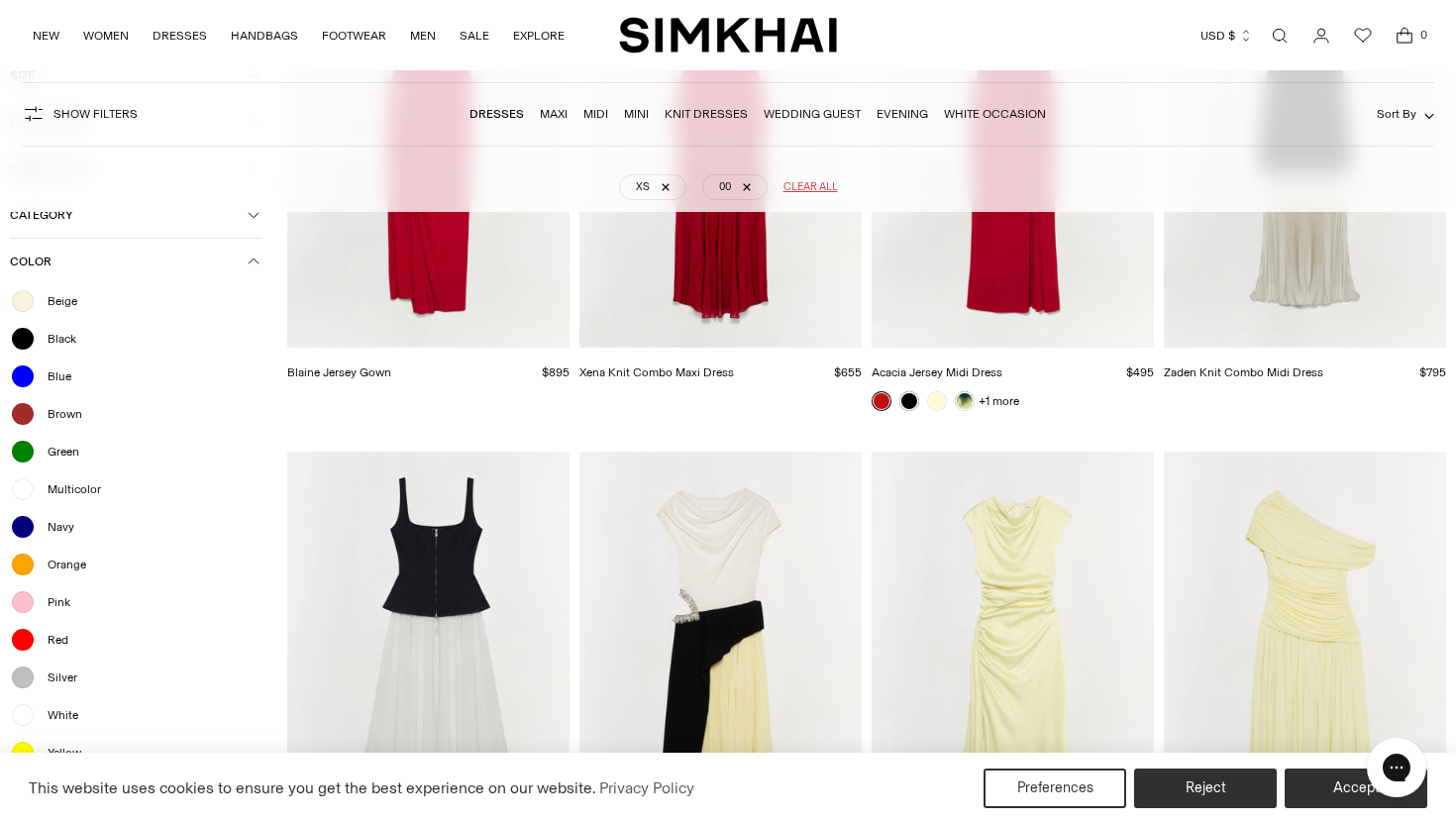 scroll, scrollTop: 382, scrollLeft: 0, axis: vertical 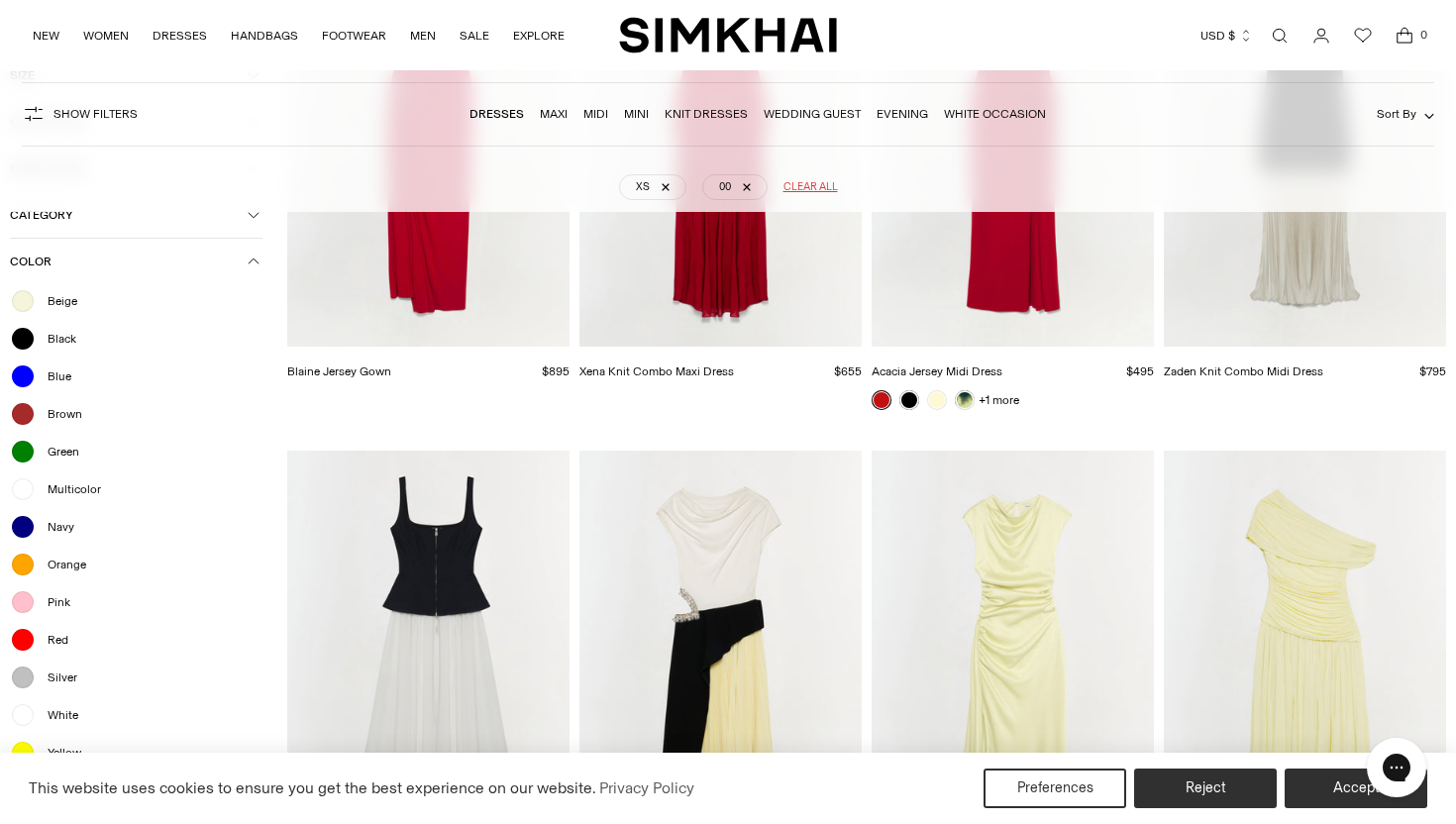 click on "White" at bounding box center [56, 715] 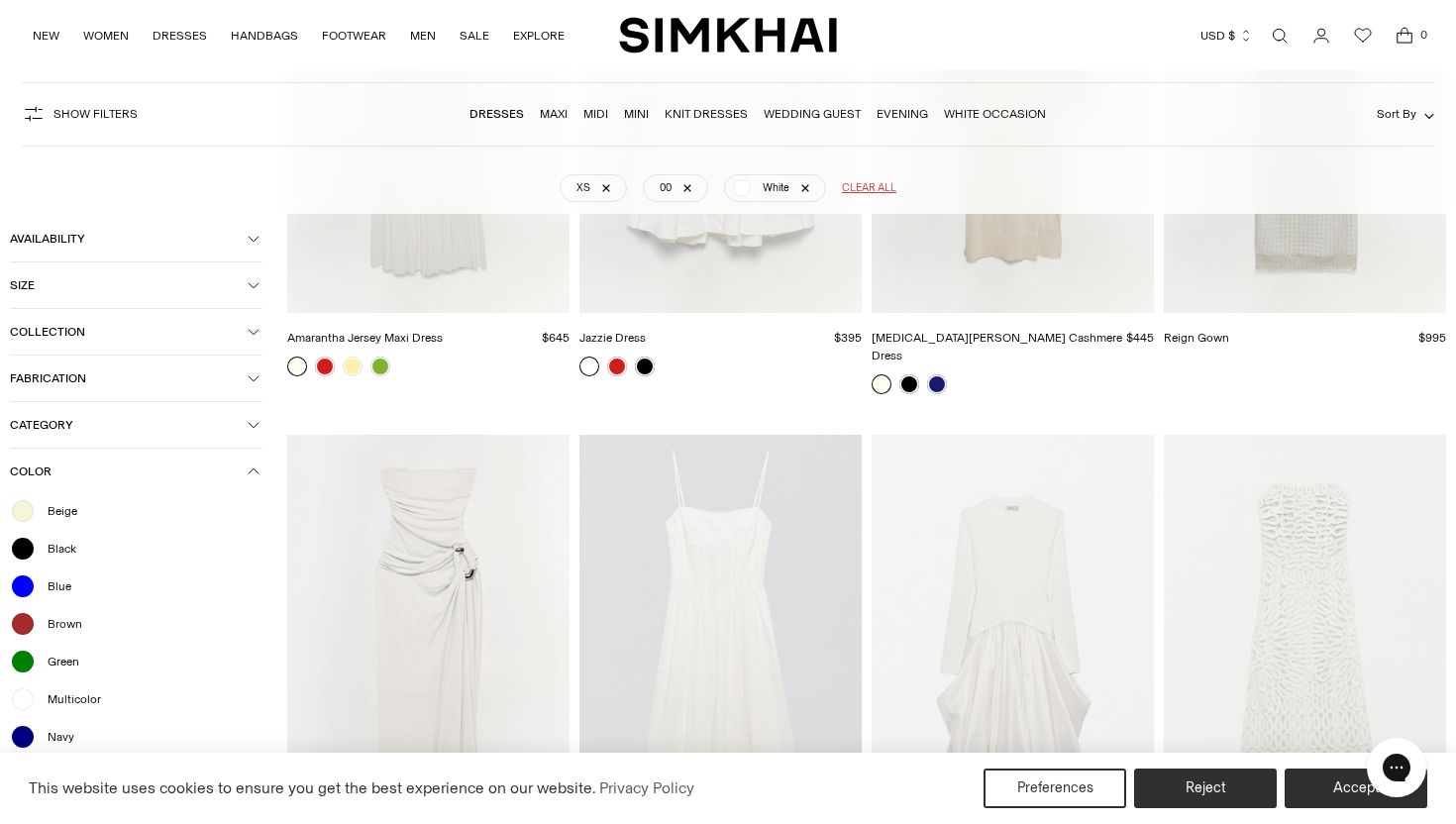 scroll, scrollTop: 5932, scrollLeft: 0, axis: vertical 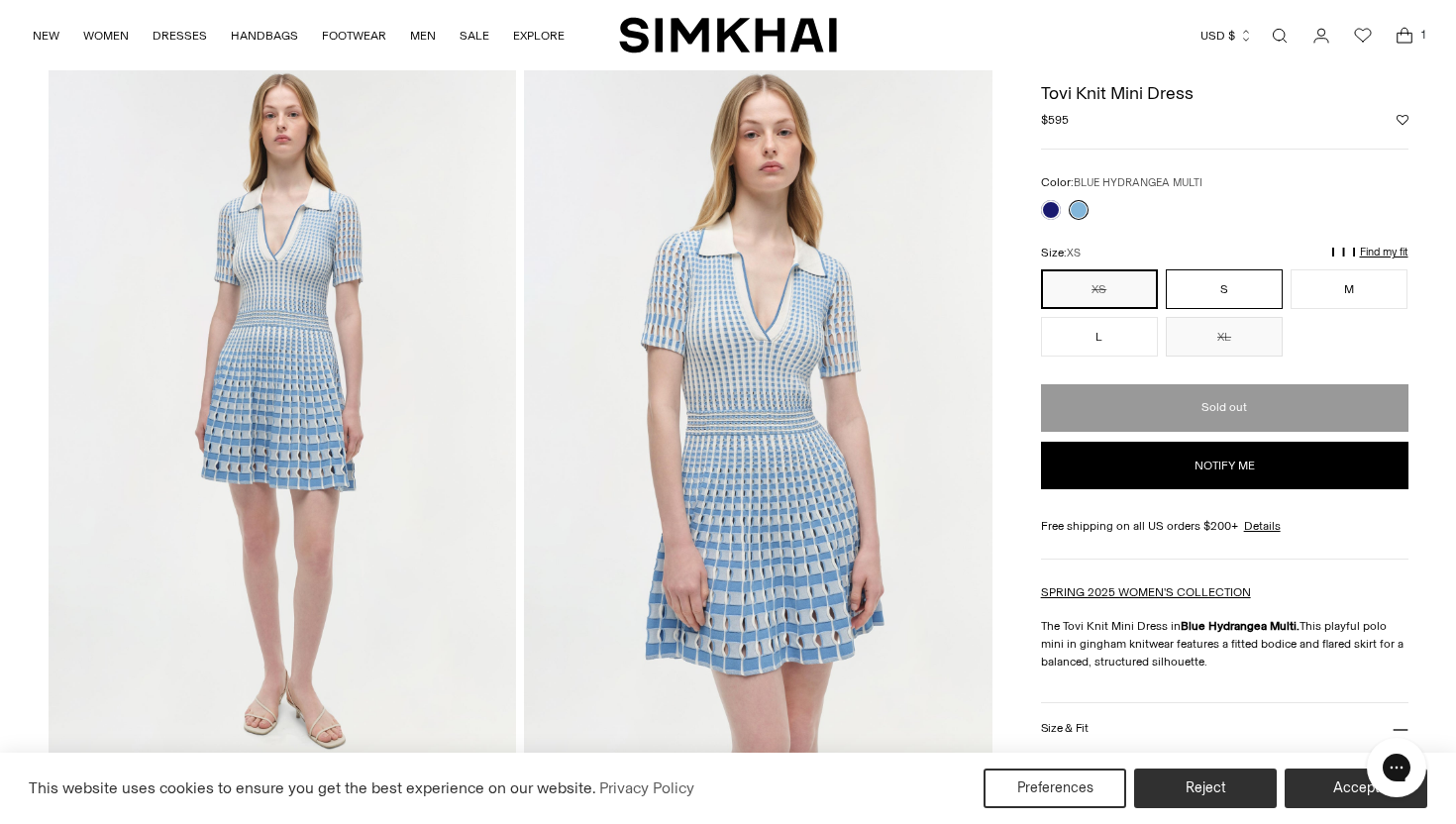 click on "S" at bounding box center [1224, 289] 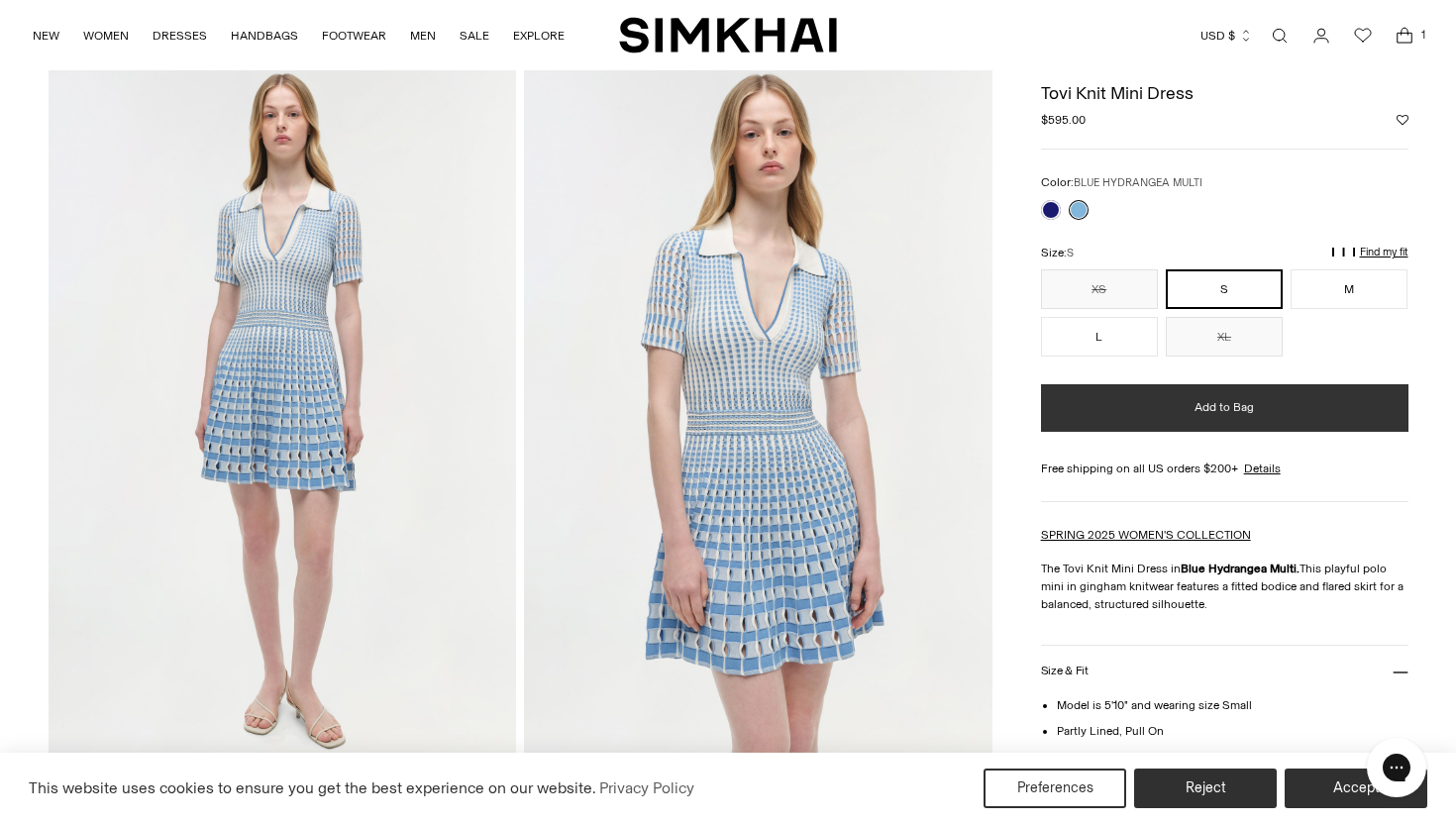 click on "Add to Bag" at bounding box center [1224, 408] 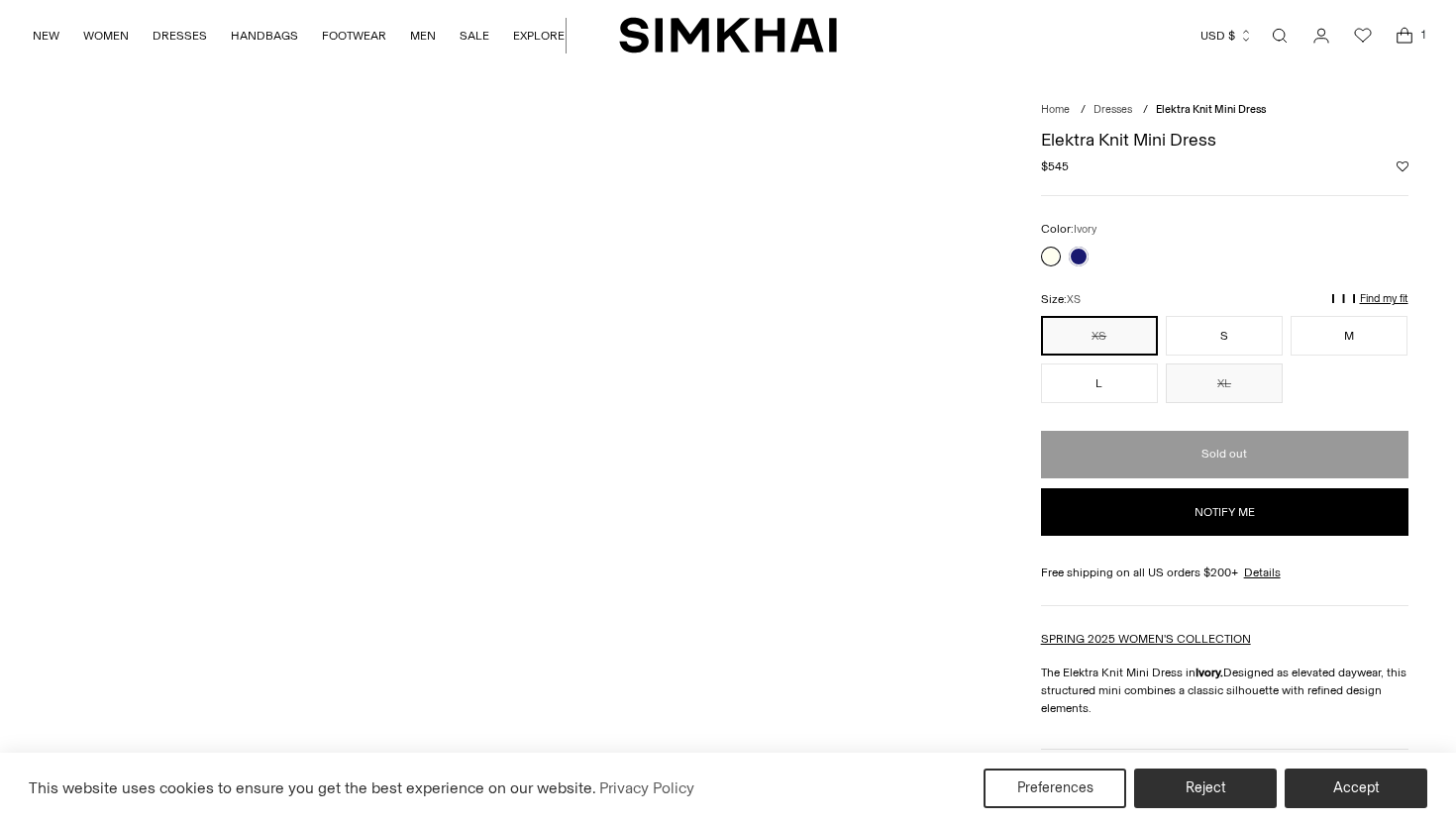 scroll, scrollTop: 0, scrollLeft: 0, axis: both 